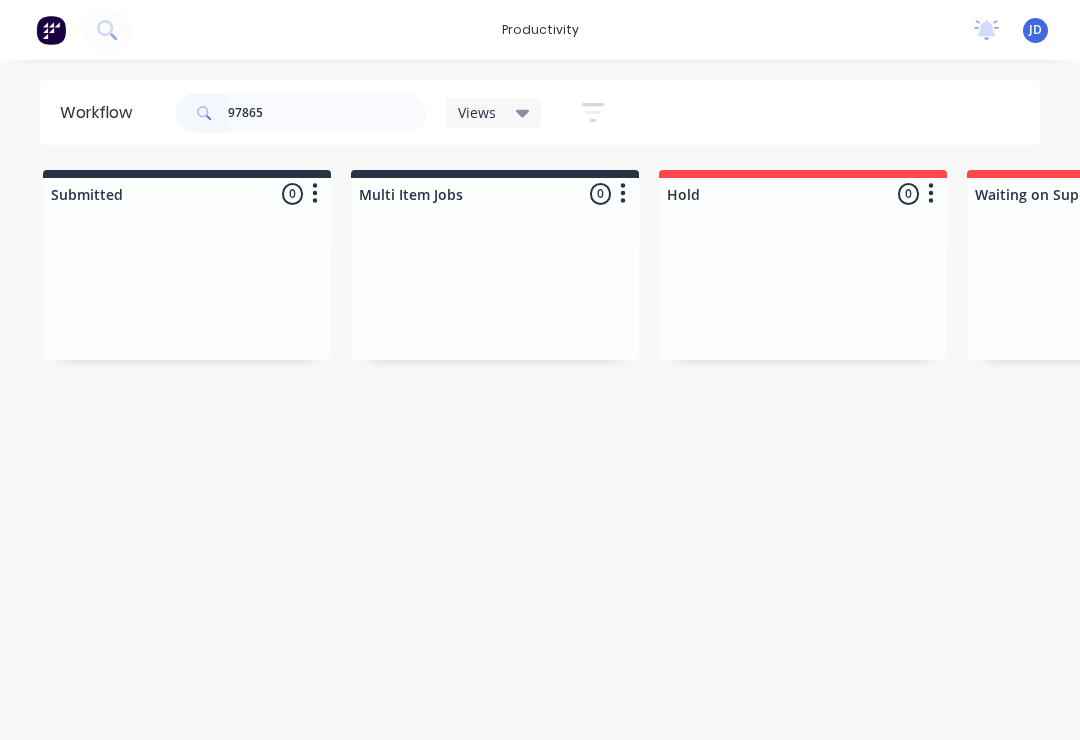 scroll, scrollTop: 0, scrollLeft: 5626, axis: horizontal 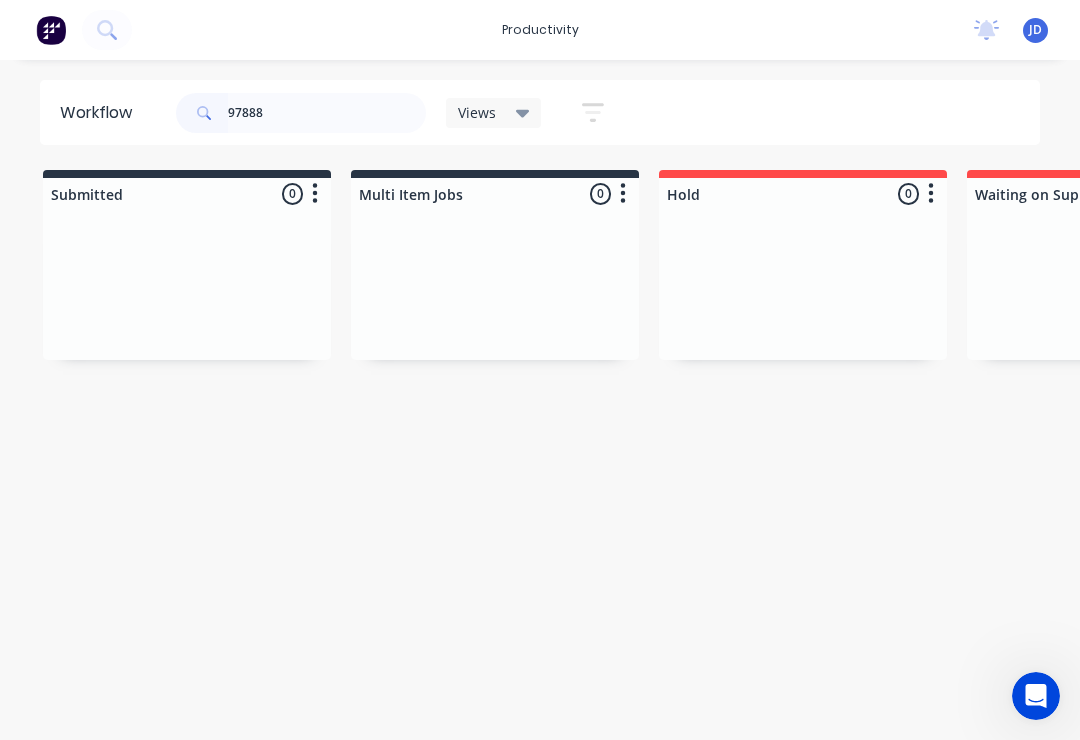click on "Submitted 0 Sort By Created date Required date Order number Customer name Most recent Multi Item Jobs 0 Sort By Created date Required date Order number Customer name Most recent Hold 0 Sort By Created date Required date Order number Customer name Most recent Waiting on Supplier 0 Sort By Created date Required date Order number Customer name Most recent Waiting Artwork 0 Sort By Created date Required date Order number Customer name Most recent Art 0 Sort By Created date Required date Order number Customer name Most recent Waiting Approval 0 Sort By Created date Required date Order number Customer name Most recent Approved 0 Sort By Created date Required date Order number Customer name Most recent Print- R2R 0 Sort By Created date Required date Order number Customer name Most recent Print - Fabric 0 Sort By Created date Required date Order number Customer name Most recent Print - Flat Bed 0 Sort By Created date Required date Order number Customer name Most recent Print - Mutoh 0 Sort By Created date Most recent" at bounding box center [3827, 314] 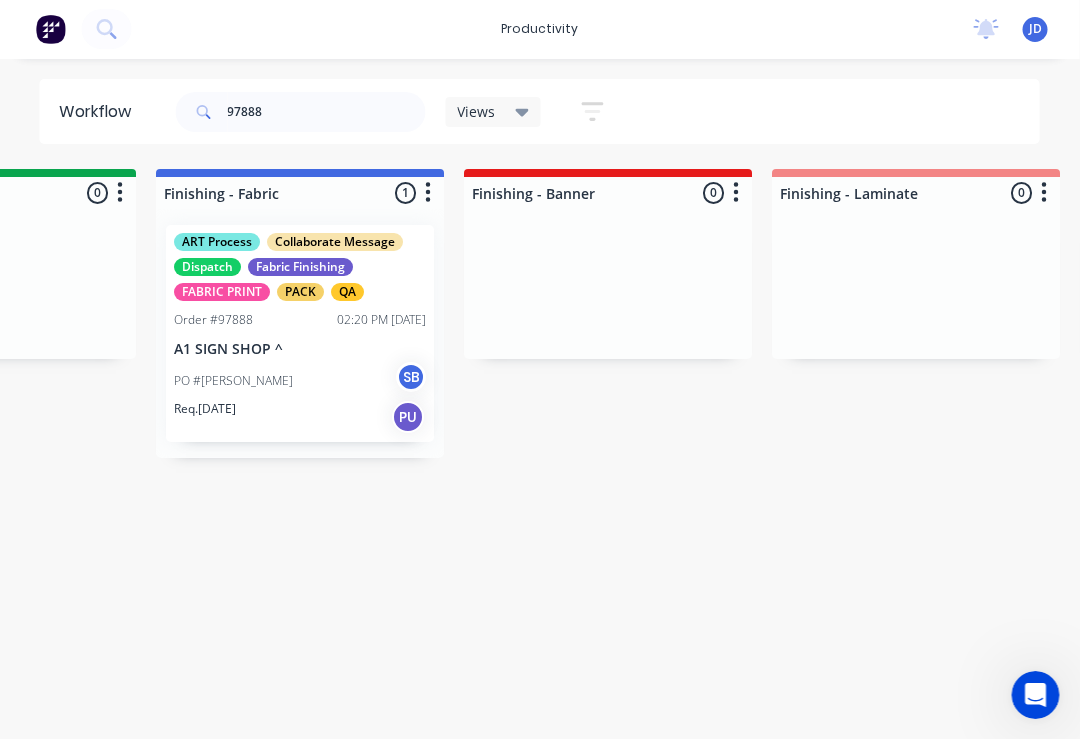scroll, scrollTop: 0, scrollLeft: 3583, axis: horizontal 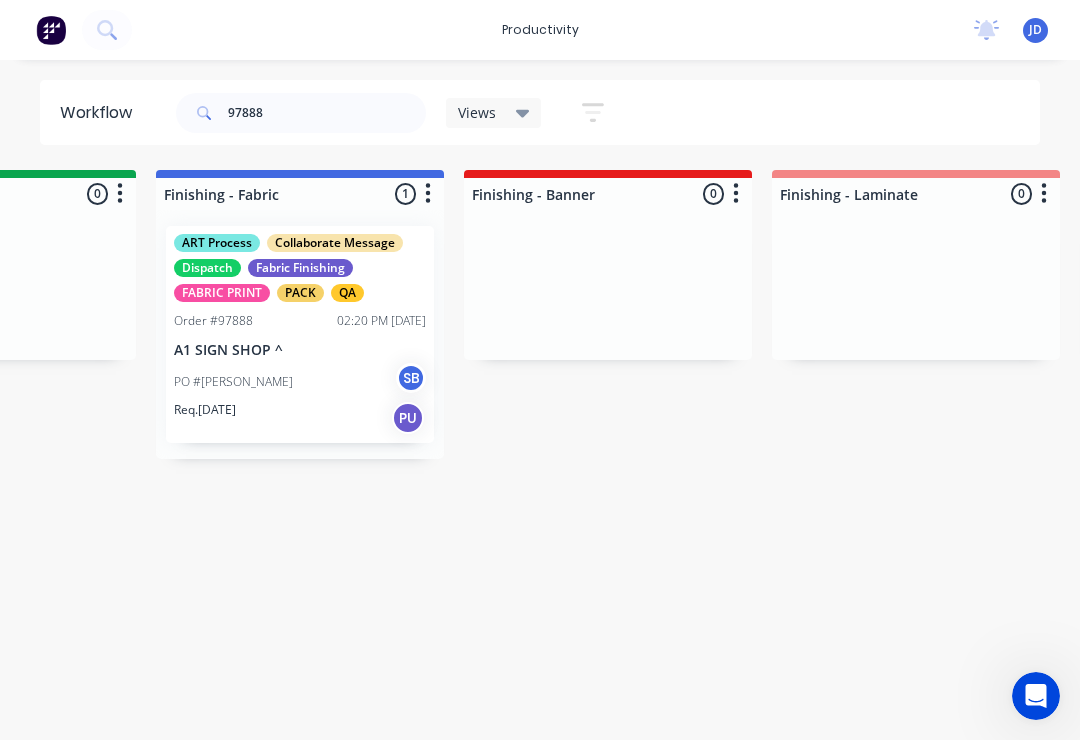 click on "PO #[PERSON_NAME]  SB" at bounding box center (300, 382) 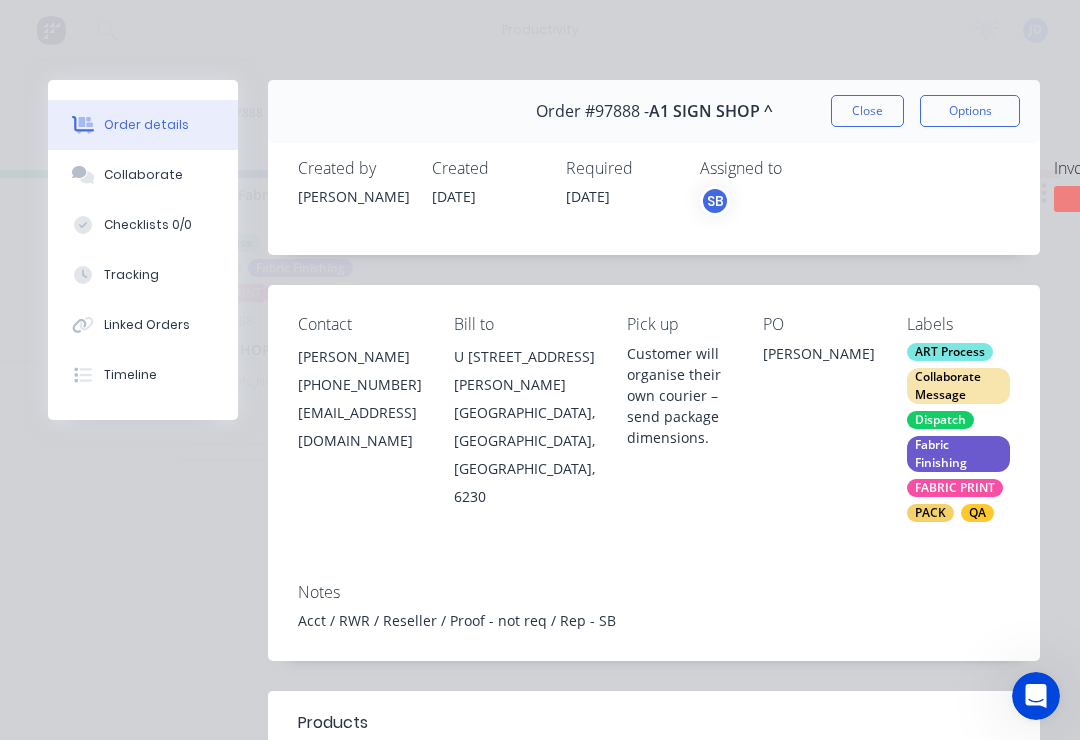 click on "Collaborate" at bounding box center [143, 175] 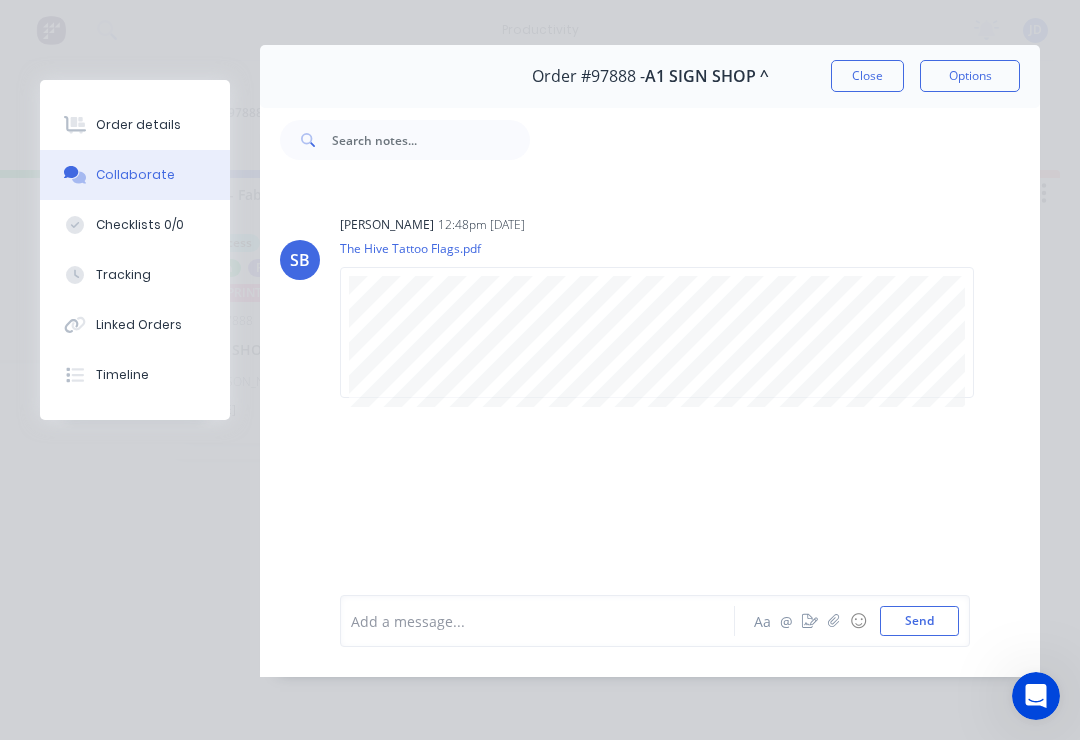 scroll, scrollTop: 66, scrollLeft: 0, axis: vertical 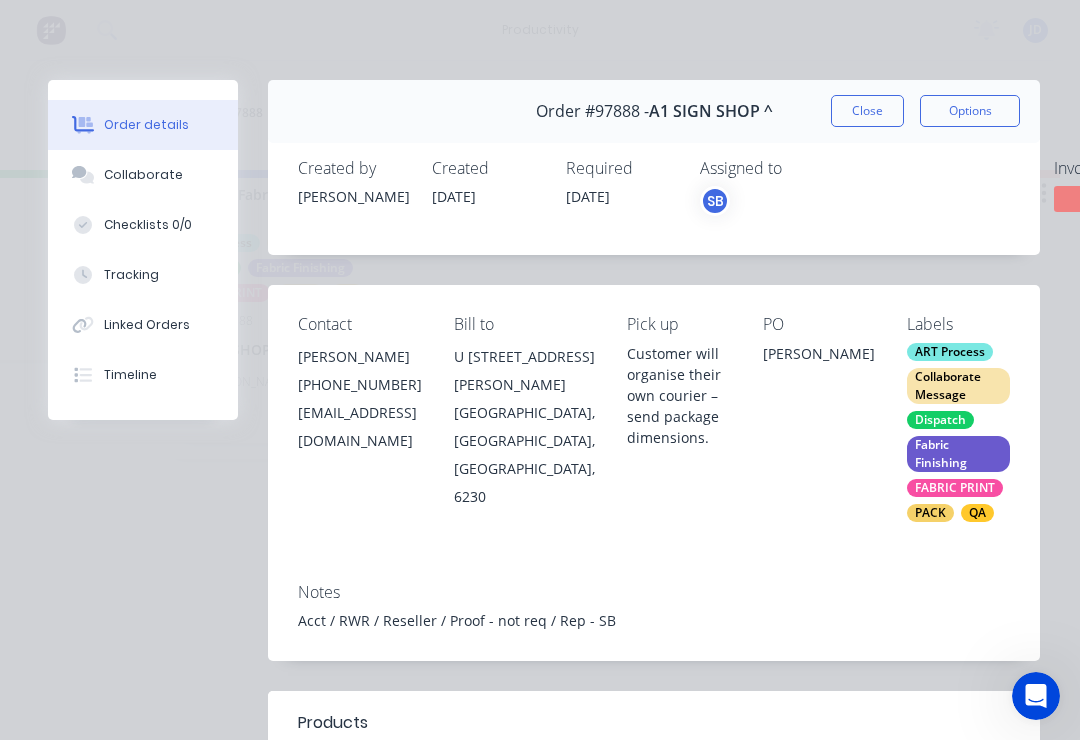 click on "Collaborate" at bounding box center (143, 175) 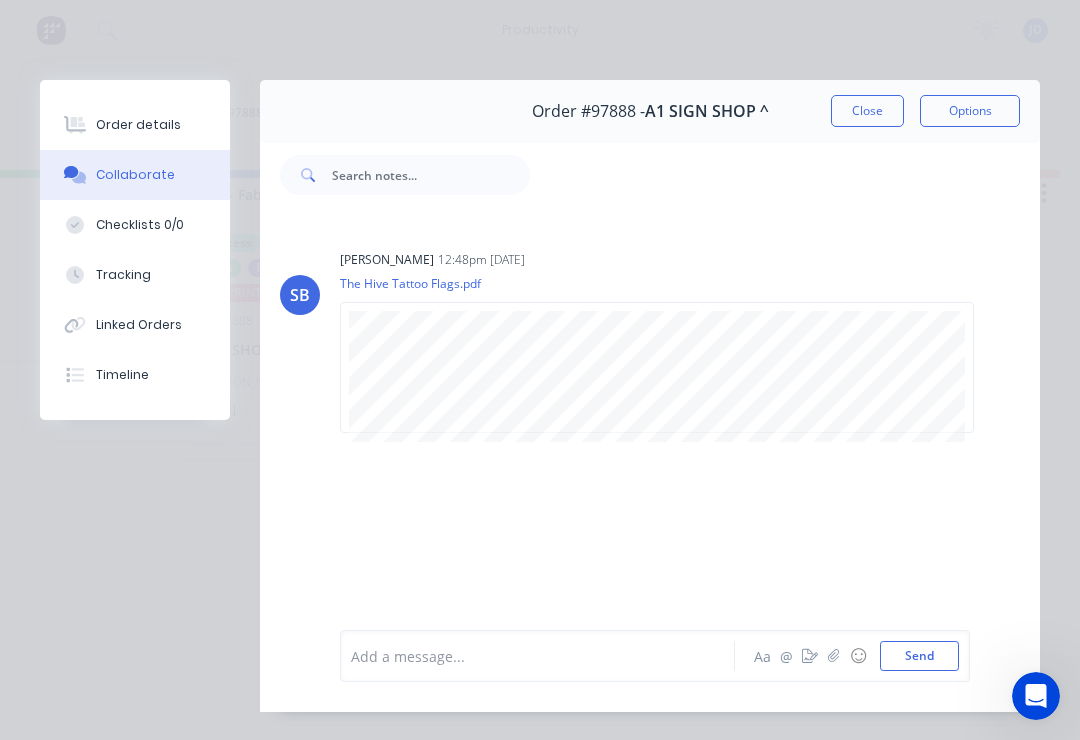 click at bounding box center [834, 656] 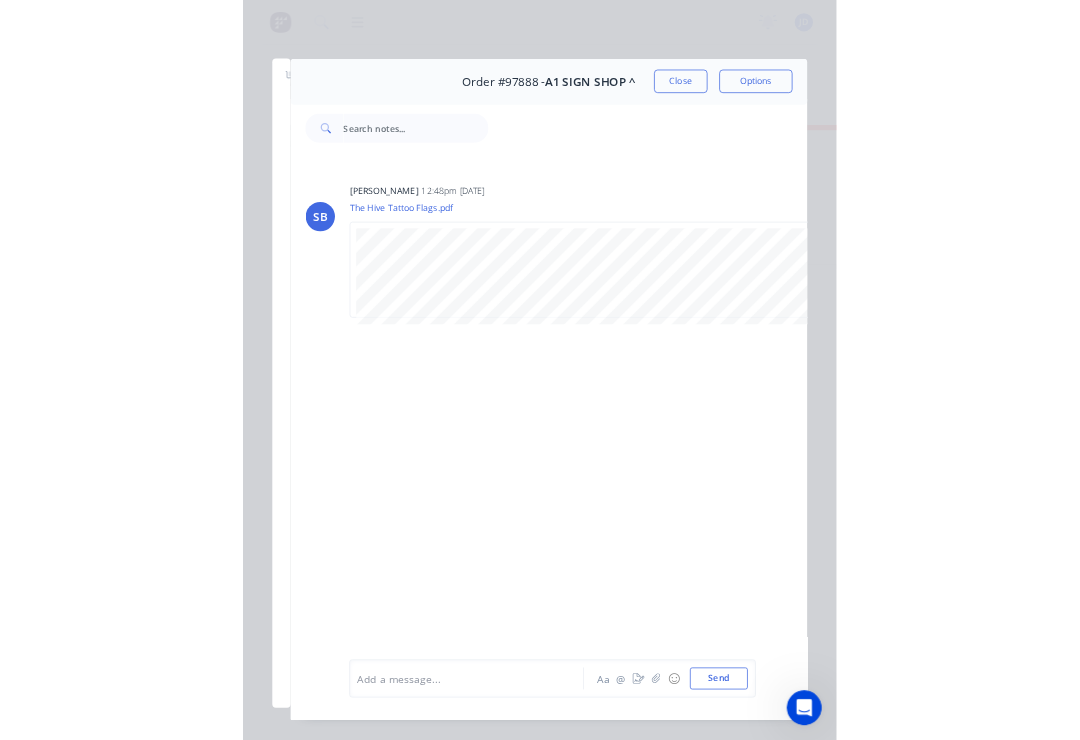 scroll, scrollTop: 0, scrollLeft: 3583, axis: horizontal 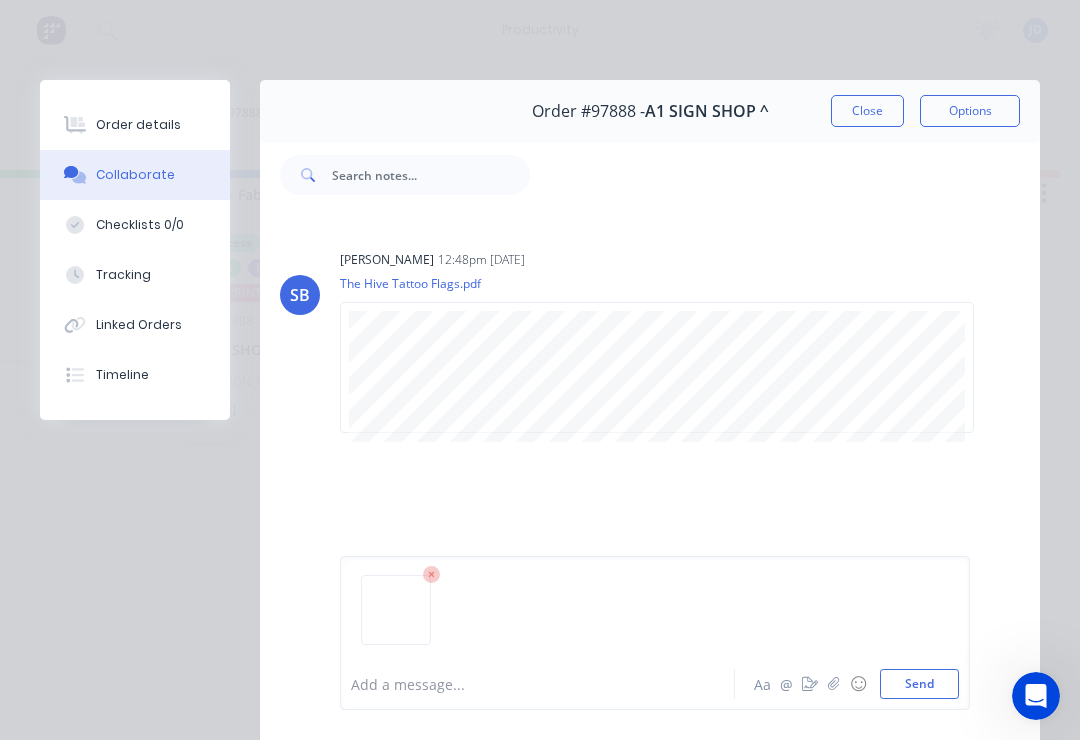 click on "Send" at bounding box center [919, 684] 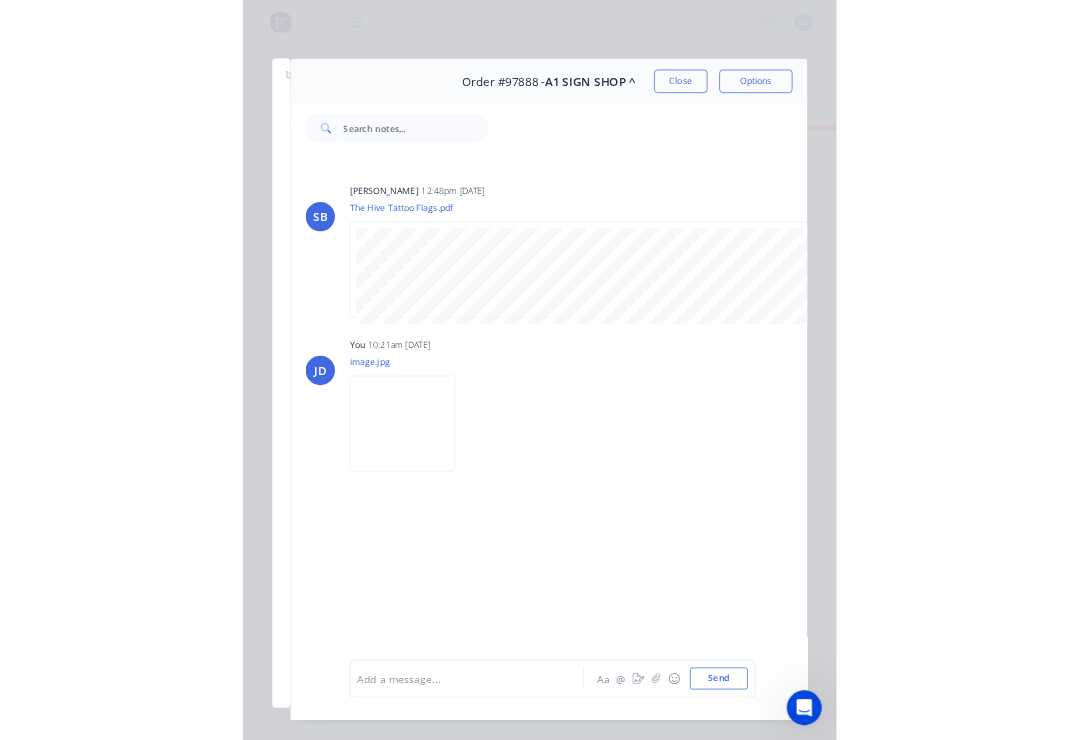 scroll, scrollTop: 0, scrollLeft: 3583, axis: horizontal 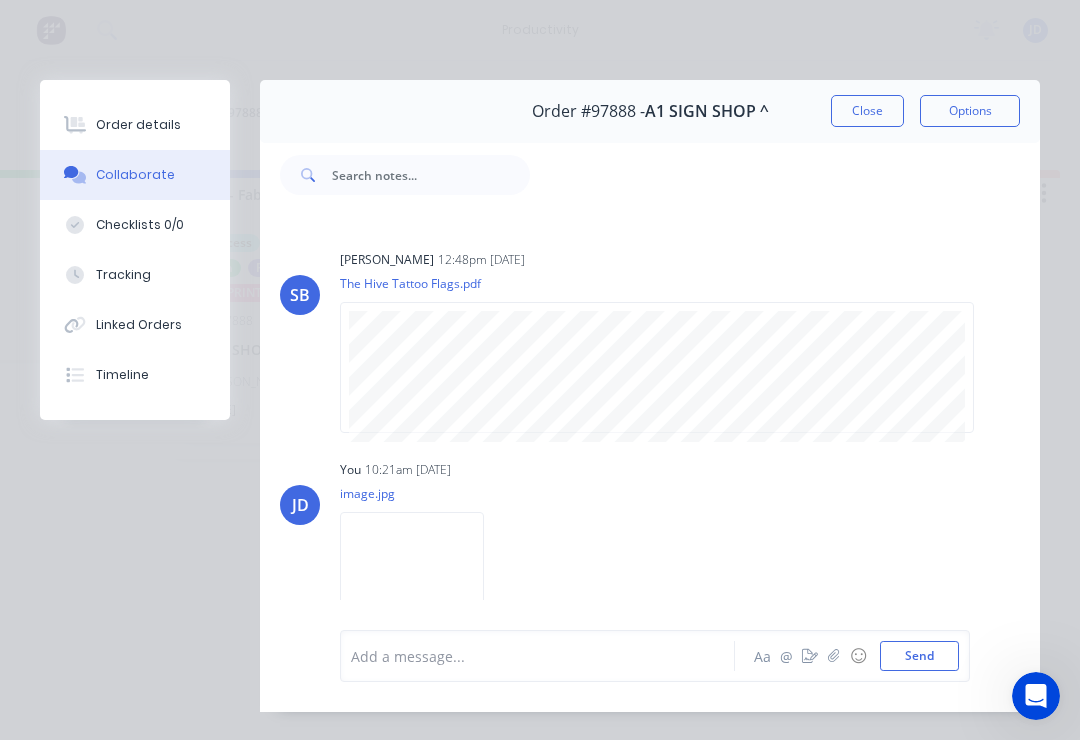 click 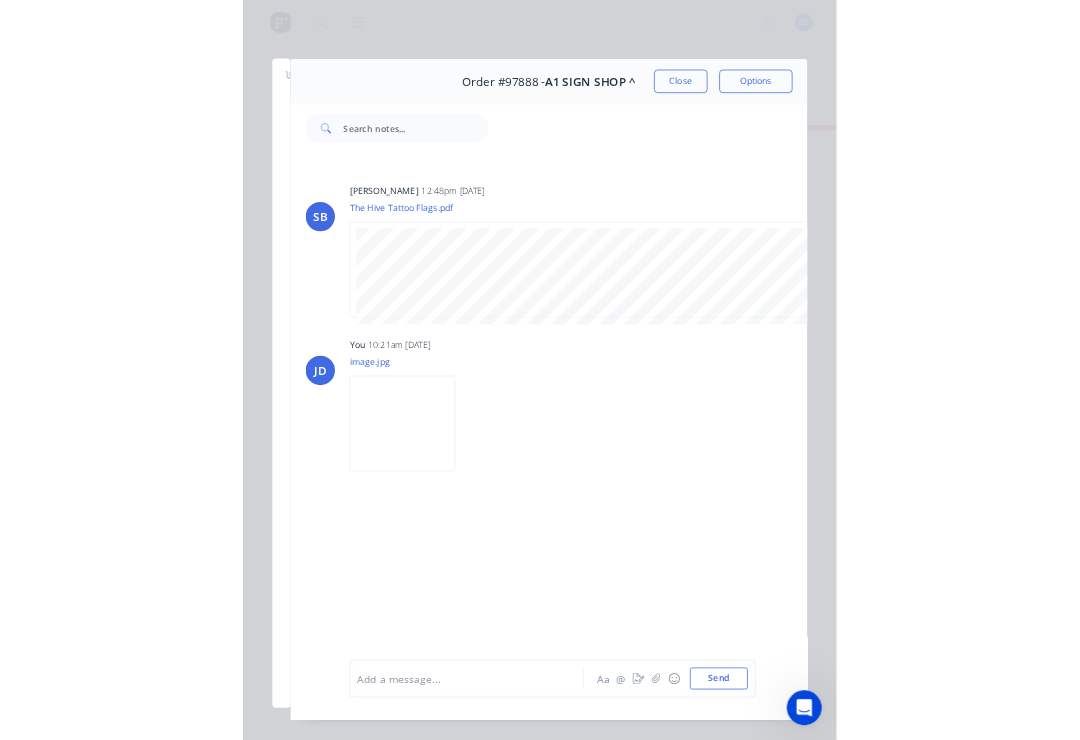 scroll, scrollTop: 0, scrollLeft: 3583, axis: horizontal 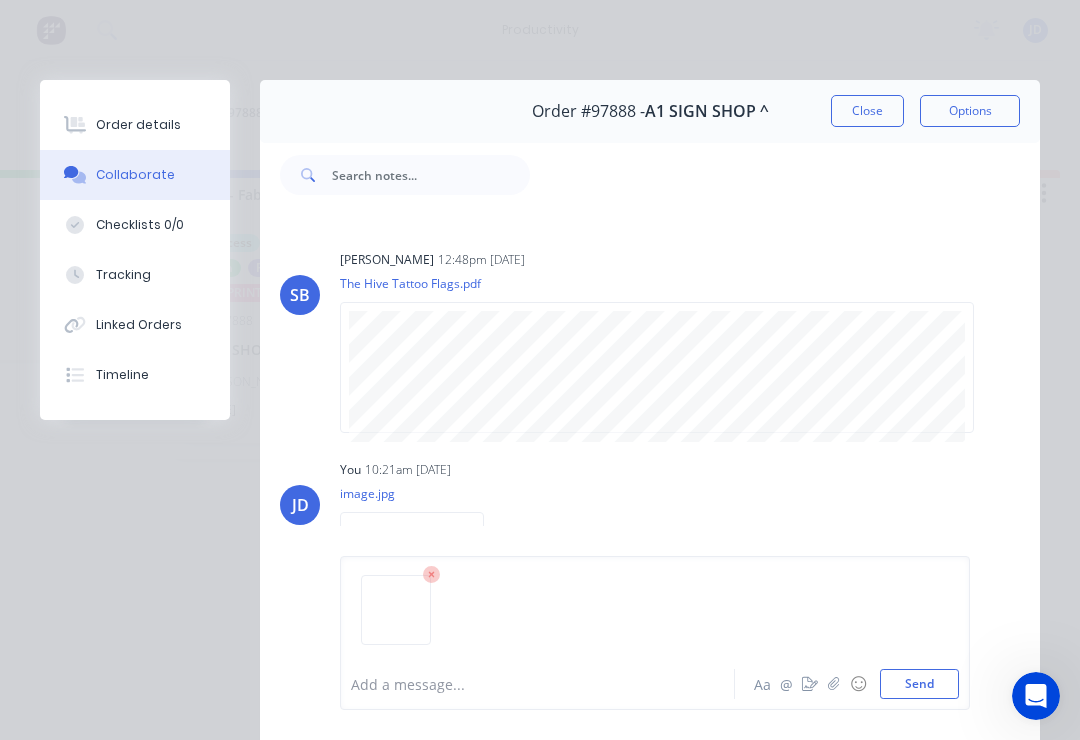 click on "Send" at bounding box center (919, 684) 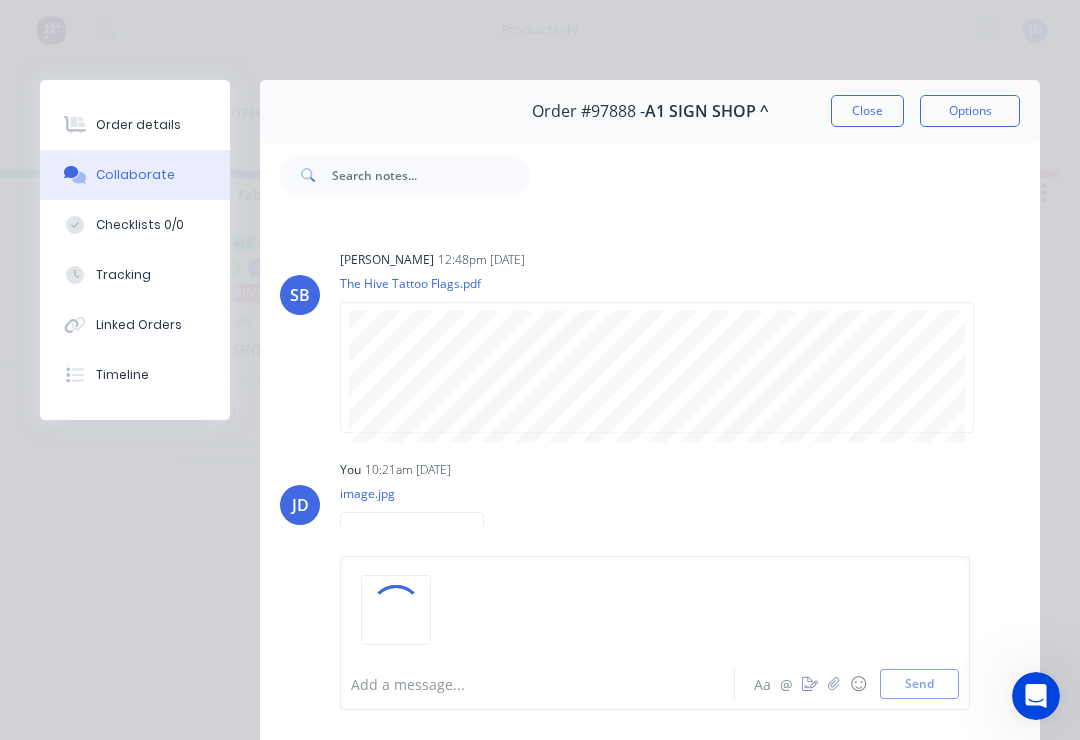 scroll, scrollTop: 216, scrollLeft: 0, axis: vertical 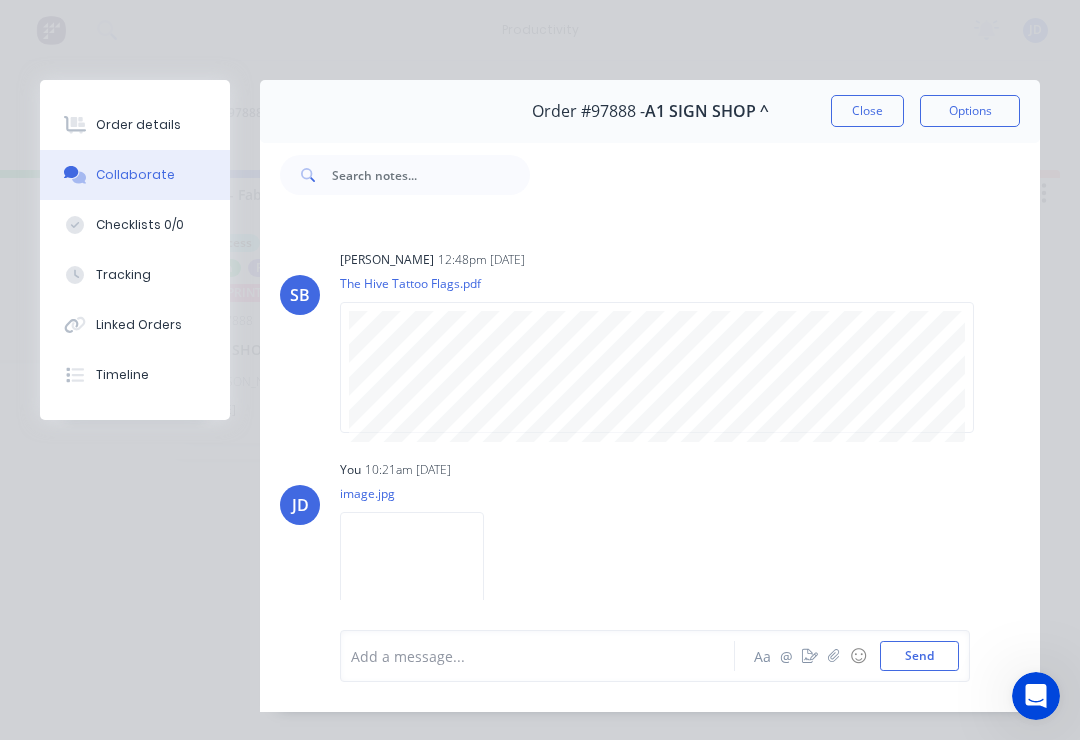 click on "Close" at bounding box center [867, 111] 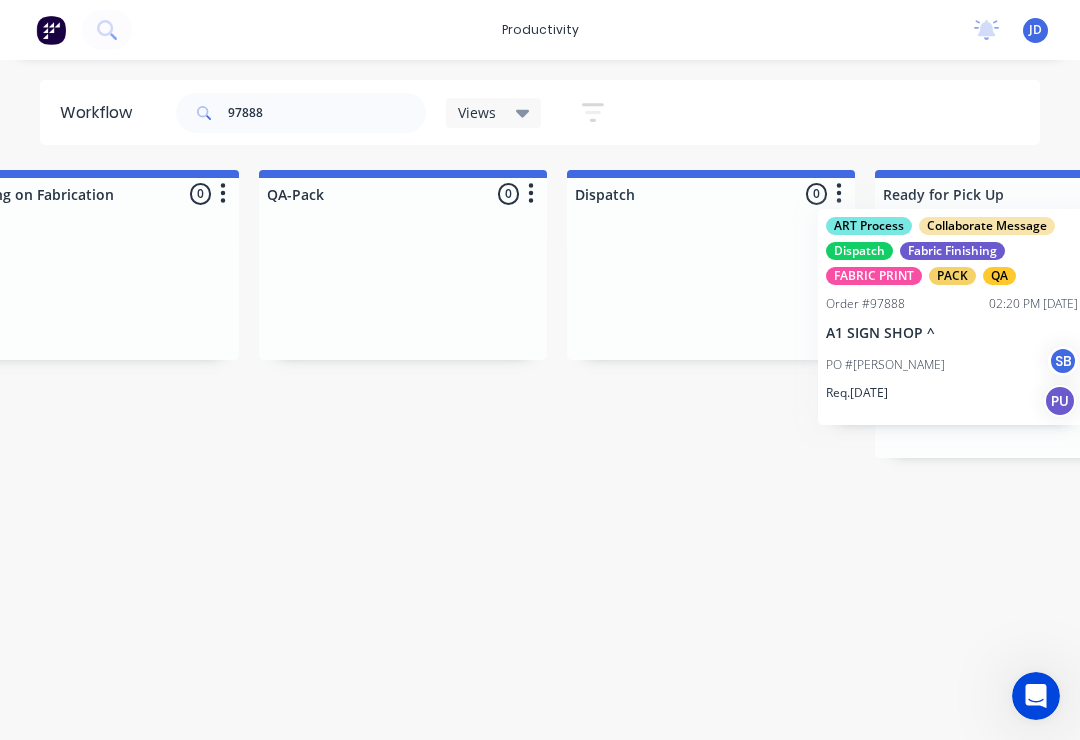scroll, scrollTop: 0, scrollLeft: 5027, axis: horizontal 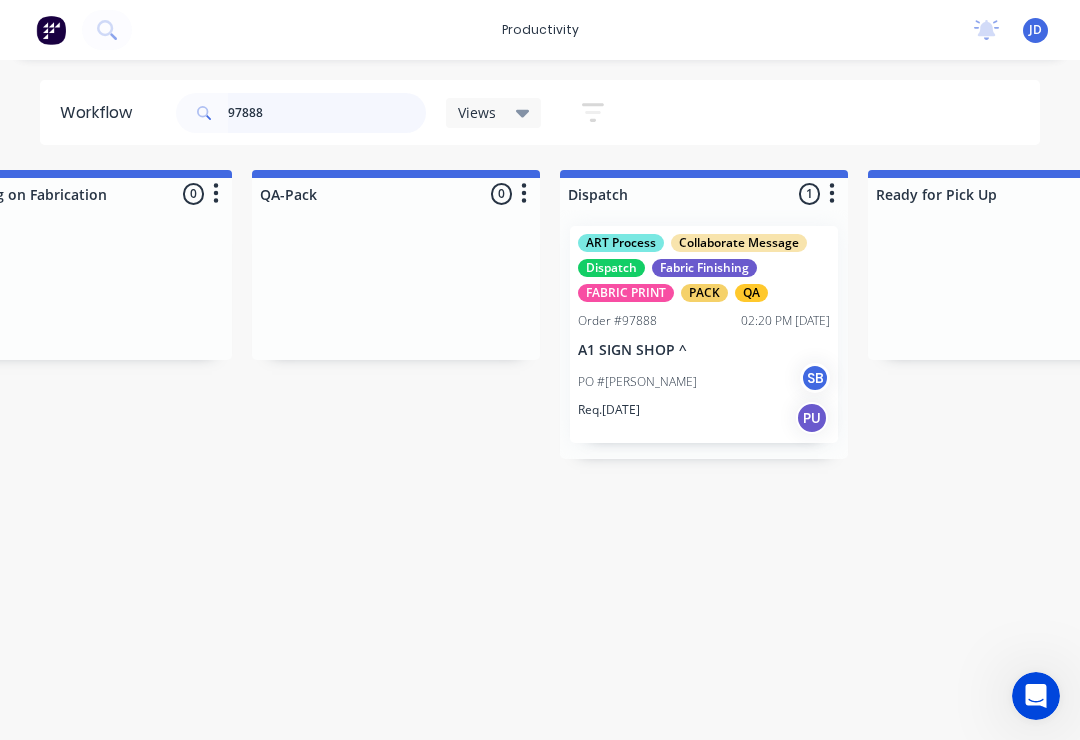 click on "97888" at bounding box center [327, 113] 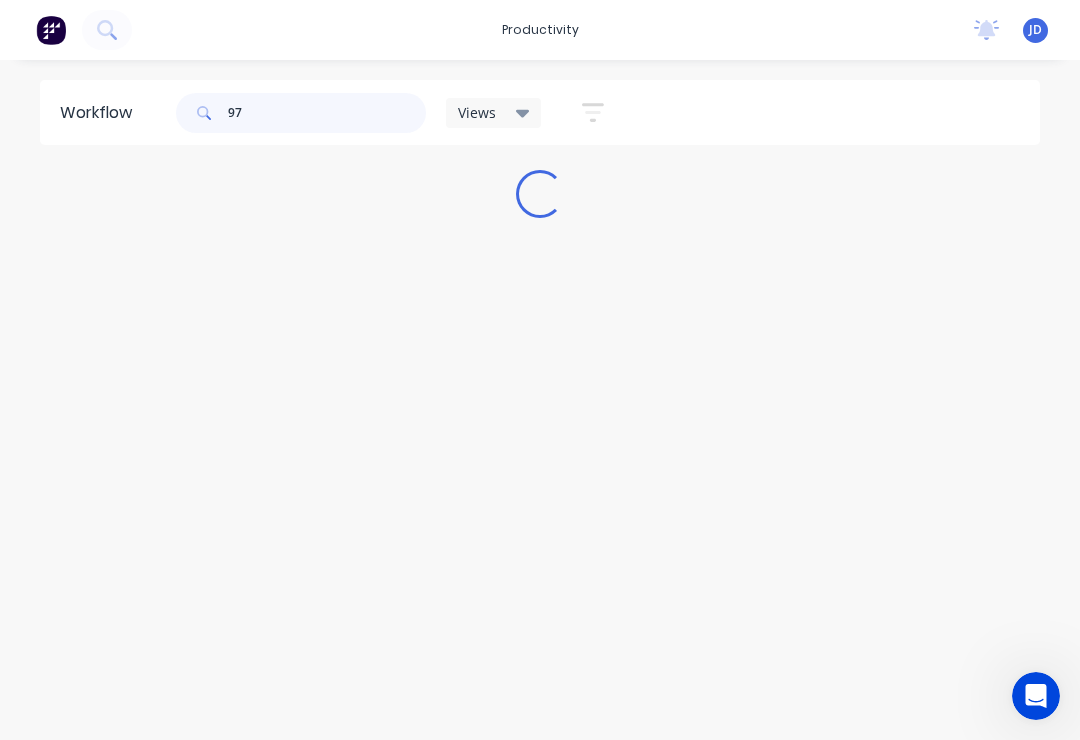 scroll, scrollTop: 0, scrollLeft: 0, axis: both 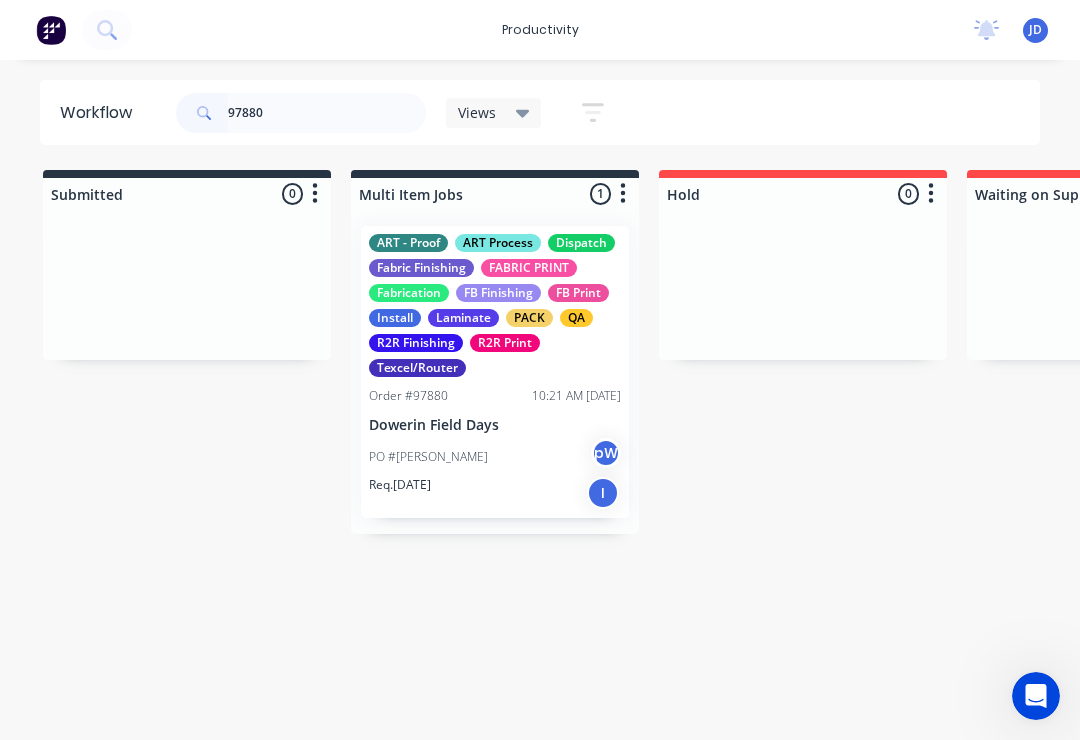 click on "Submitted 0 Sort By Created date Required date Order number Customer name Most recent Multi Item Jobs 1 Sort By Created date Required date Order number Customer name Most recent ART - Proof ART Process Dispatch Fabric Finishing FABRIC PRINT Fabrication FB Finishing FB Print Install Laminate PACK QA R2R Finishing R2R Print Texcel/Router Order #97880 10:21 AM [DATE] Dowerin Field Days PO #[PERSON_NAME] pW Req. [DATE] I Hold 0 Sort By Created date Required date Order number Customer name Most recent Waiting on Supplier 0 Sort By Created date Required date Order number Customer name Most recent Waiting Artwork 0 Sort By Created date Required date Order number Customer name Most recent Art 0 Sort By Created date Required date Order number Customer name Most recent Waiting Approval 0 Sort By Created date Required date Order number Customer name Most recent Approved 0 Sort By Created date Required date Order number Customer name Most recent Print- R2R 1 Sort By Created date Required date Order number Customer name QA" at bounding box center [3827, 440] 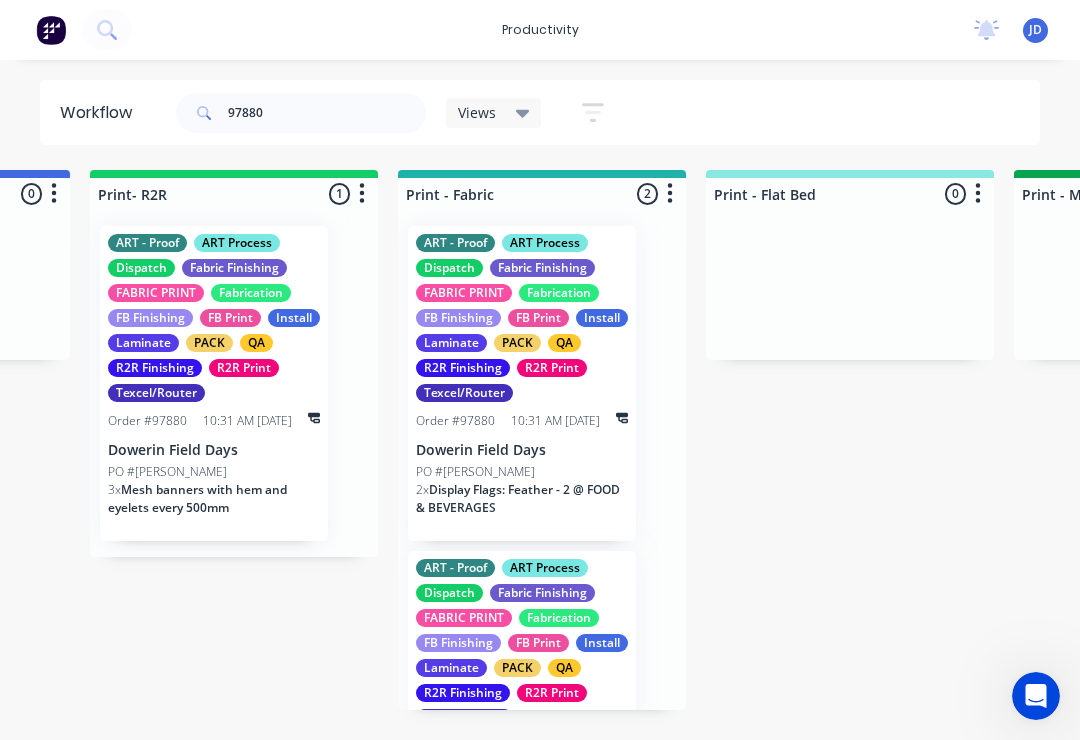 scroll, scrollTop: 0, scrollLeft: 2421, axis: horizontal 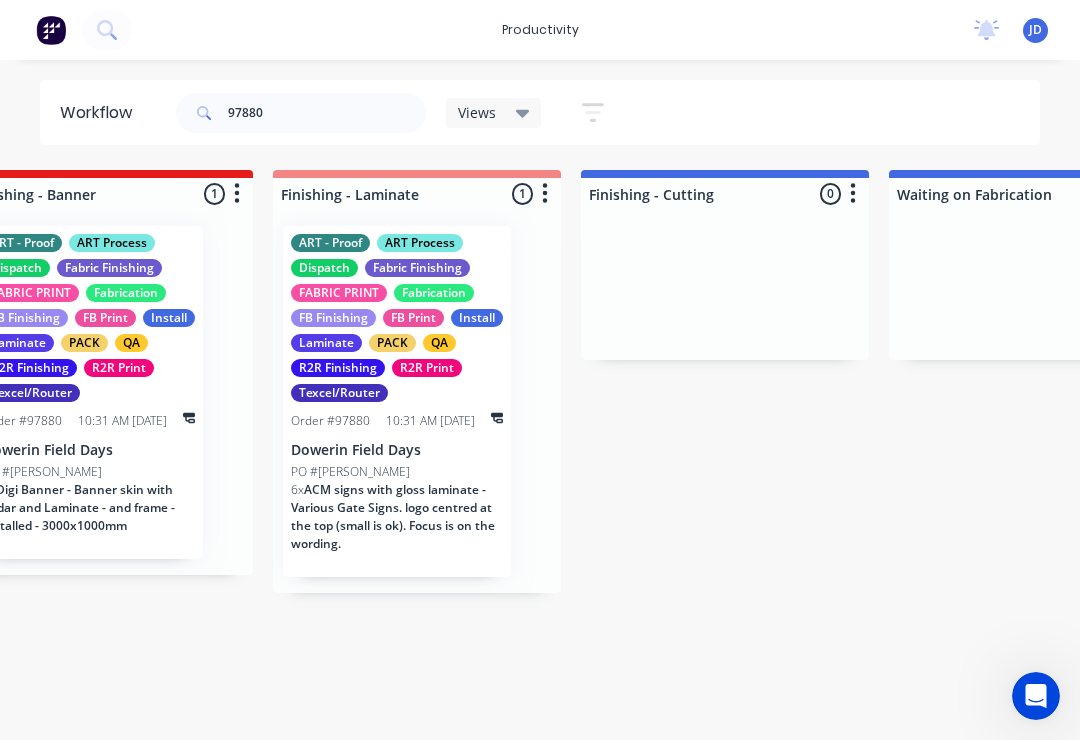 click on "R2R Finishing" at bounding box center [338, 368] 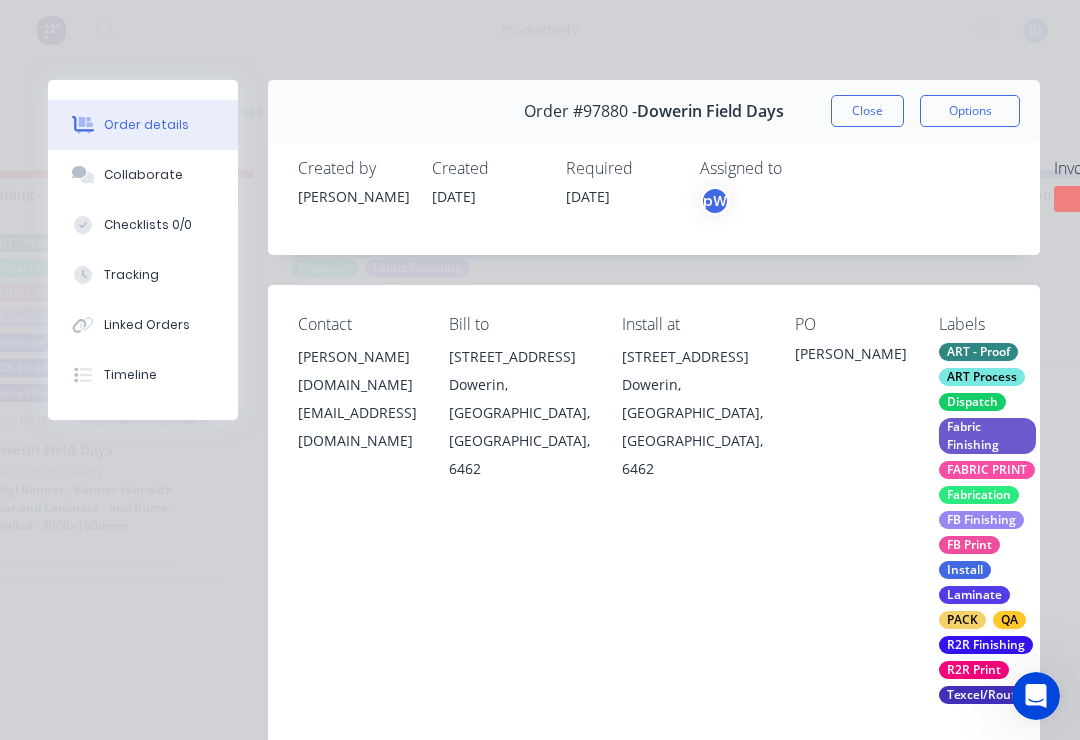 click on "Collaborate" at bounding box center (143, 175) 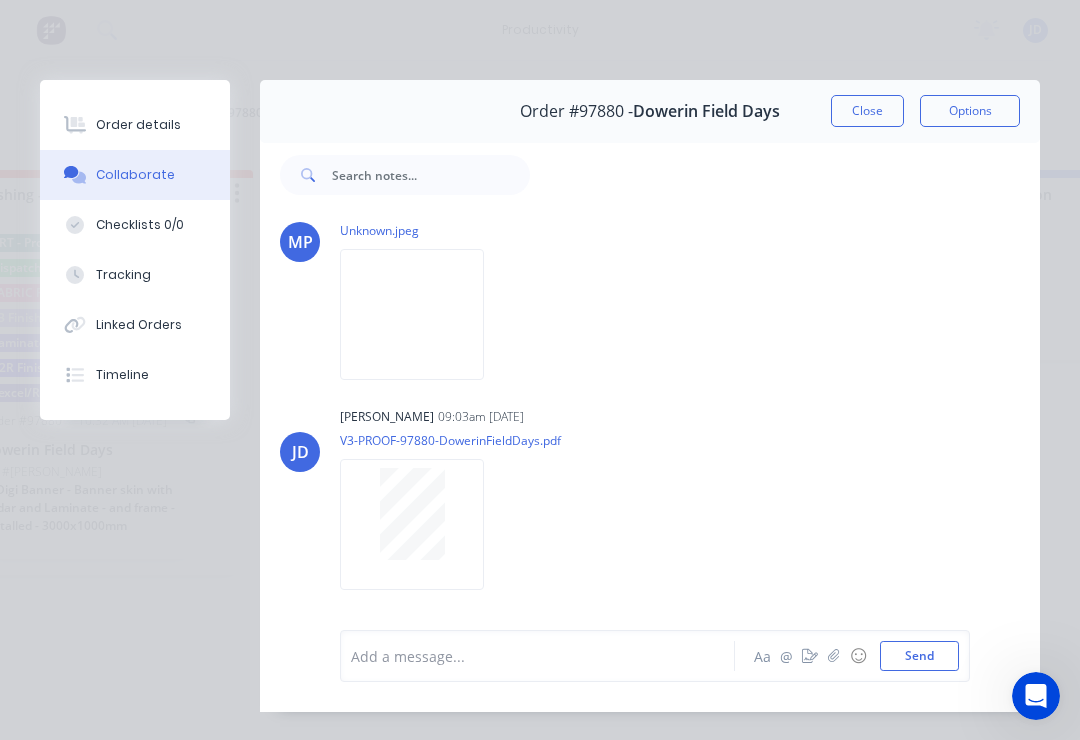 scroll, scrollTop: 264, scrollLeft: 0, axis: vertical 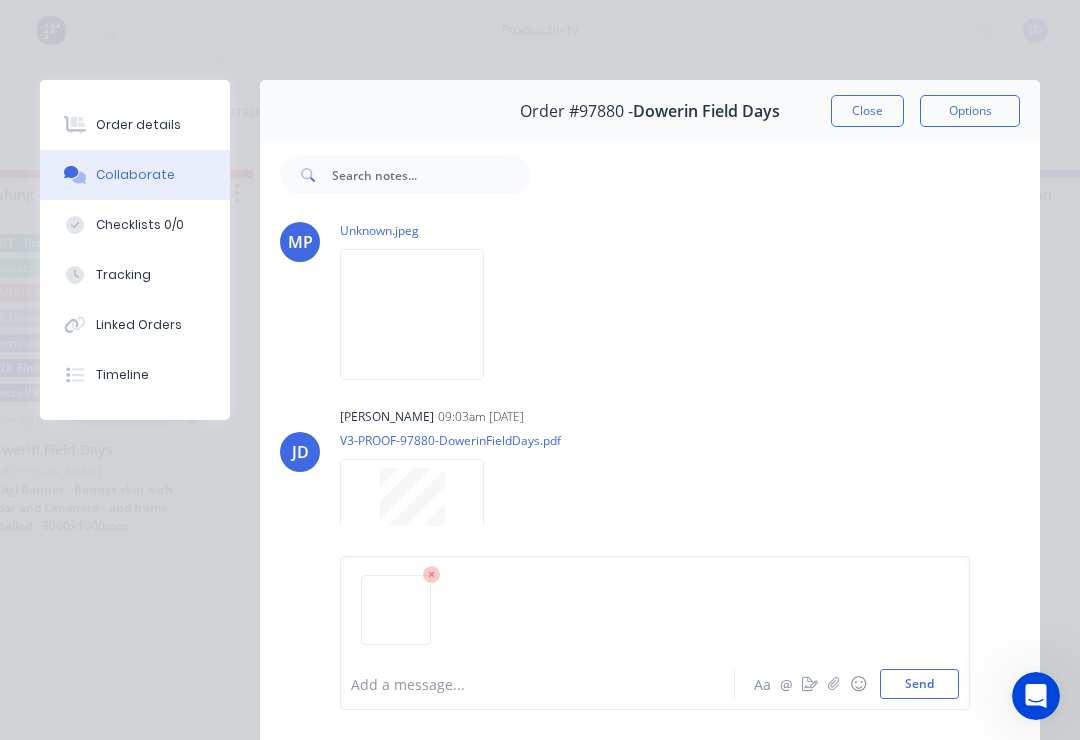 click on "Send" at bounding box center (919, 684) 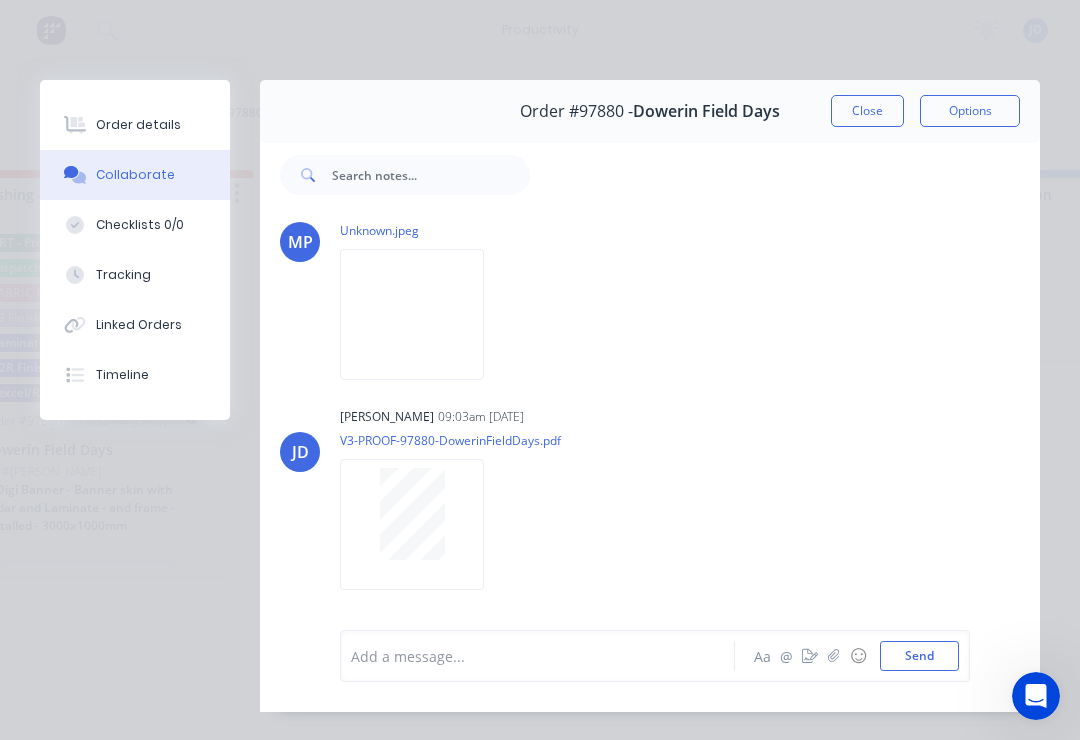 scroll, scrollTop: 434, scrollLeft: 0, axis: vertical 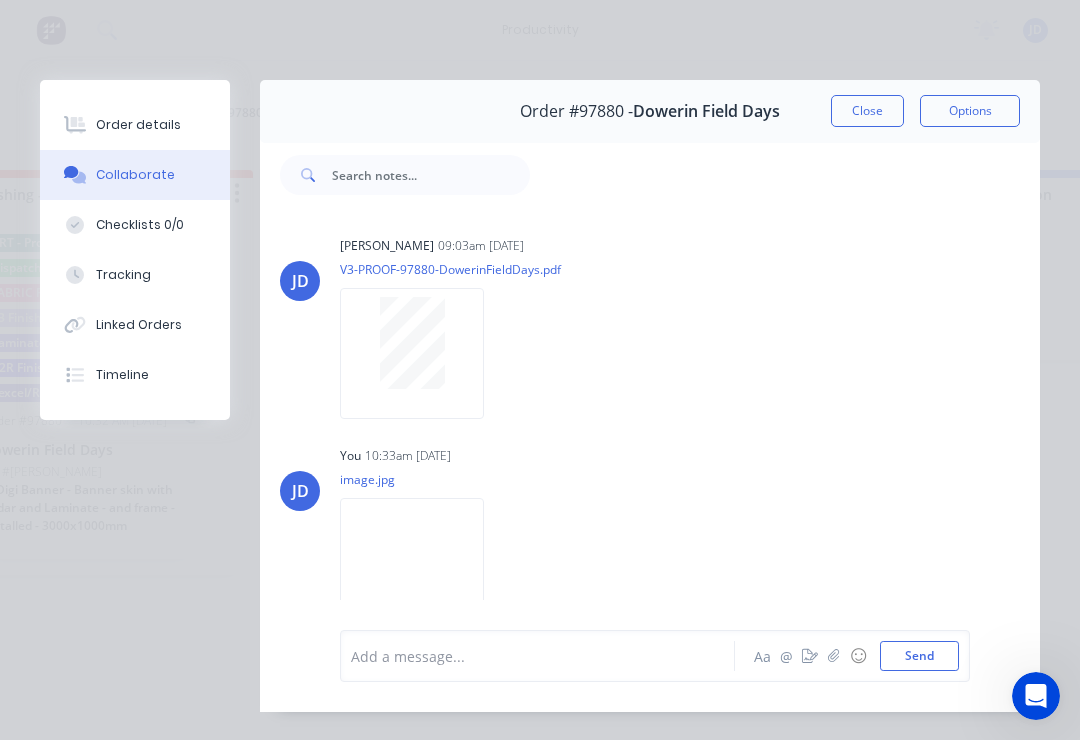 click on "Close" at bounding box center (867, 111) 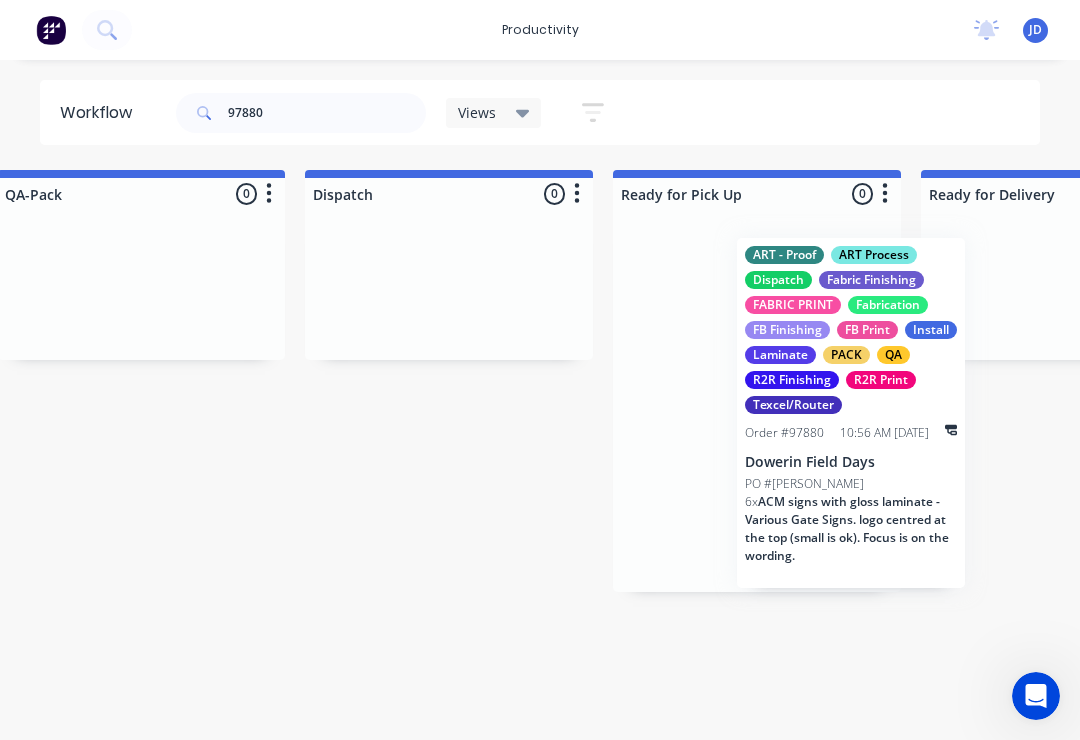 scroll, scrollTop: 0, scrollLeft: 5289, axis: horizontal 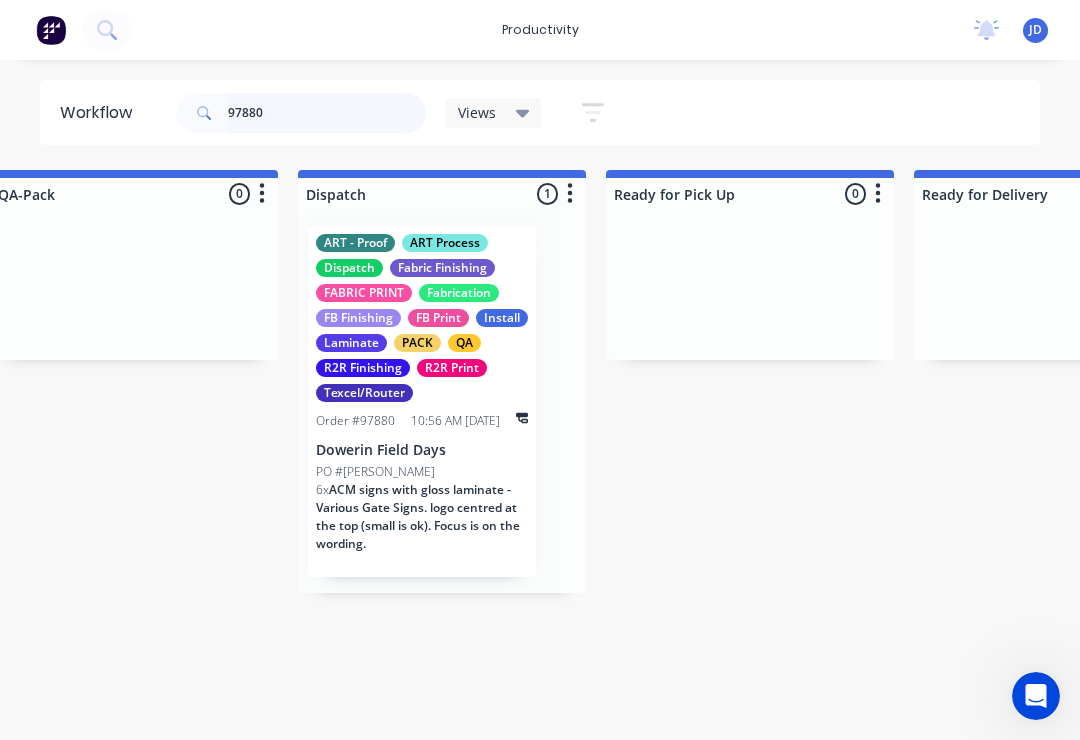 click on "97880" at bounding box center [327, 113] 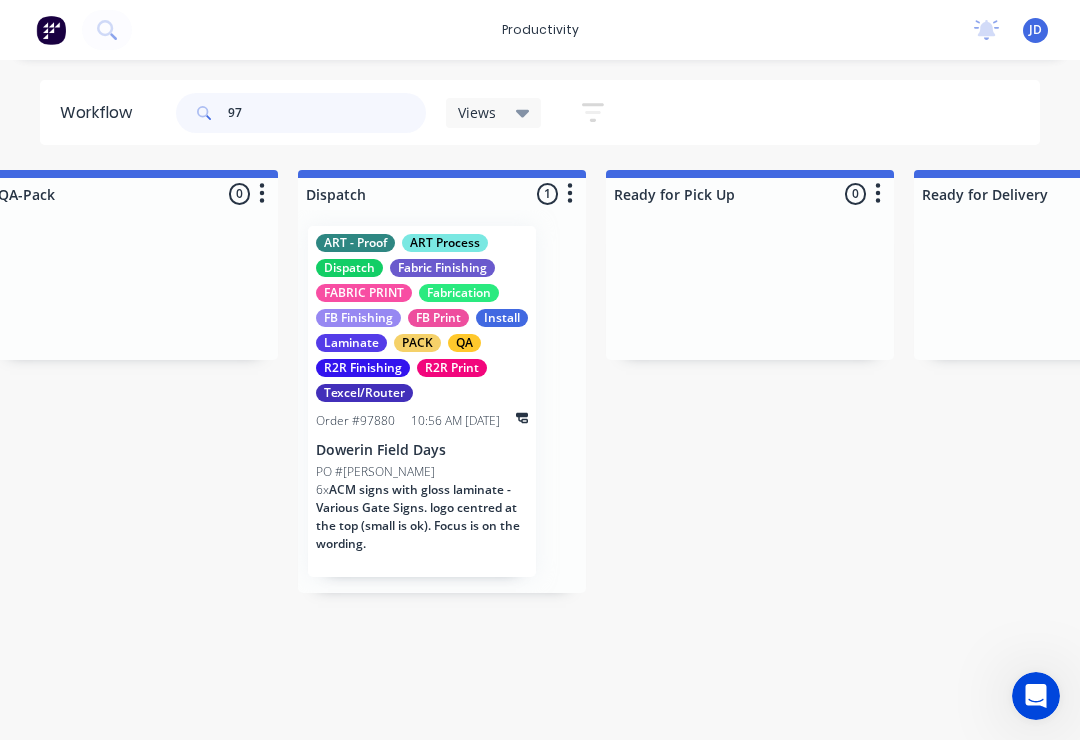 scroll, scrollTop: 0, scrollLeft: 0, axis: both 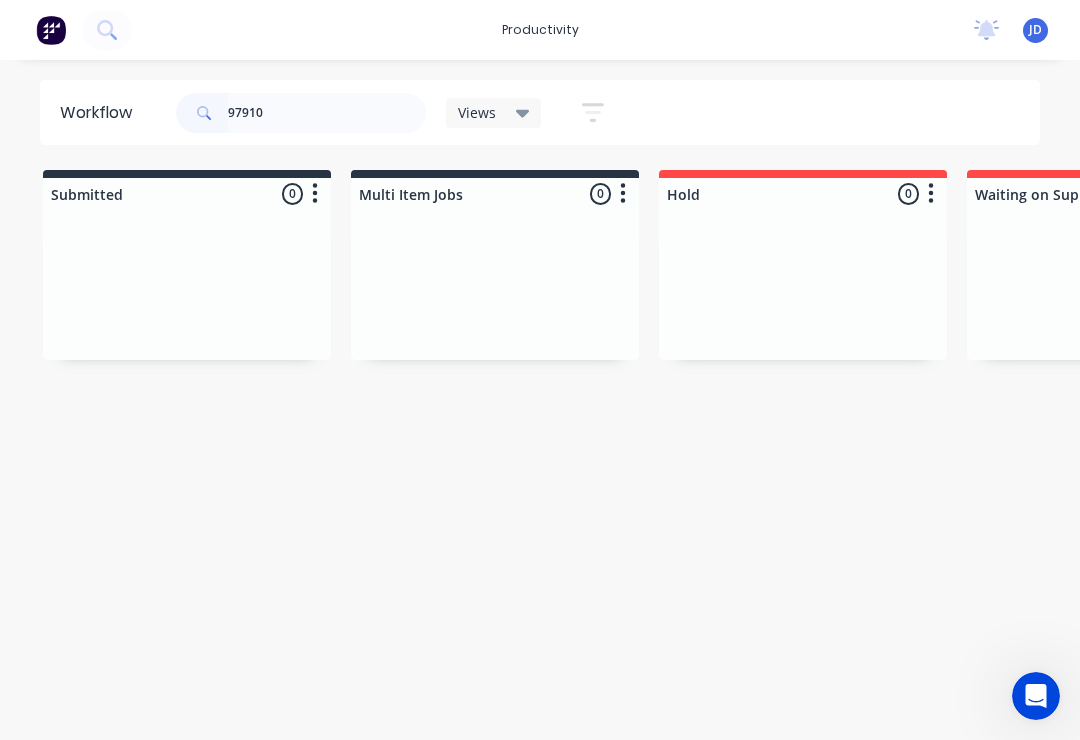 click on "Submitted 0 Sort By Created date Required date Order number Customer name Most recent Multi Item Jobs 0 Sort By Created date Required date Order number Customer name Most recent Hold 0 Sort By Created date Required date Order number Customer name Most recent Waiting on Supplier 0 Sort By Created date Required date Order number Customer name Most recent Waiting Artwork 0 Sort By Created date Required date Order number Customer name Most recent Art 0 Sort By Created date Required date Order number Customer name Most recent Waiting Approval 0 Sort By Created date Required date Order number Customer name Most recent Approved 0 Sort By Created date Required date Order number Customer name Most recent Print- R2R 1 Sort By Created date Required date Order number Customer name Most recent ART - Proof ART Process COD Unpaid Collaborate Message Dispatch PACK QA R2R Finishing R2R Print Order #97910 11:02 AM [DATE] Sundo Graphics PO #Mauri SB Req. [DATE] PU Print - Fabric 0 Sort By Created date Required date 0 0 0 0" at bounding box center [3827, 327] 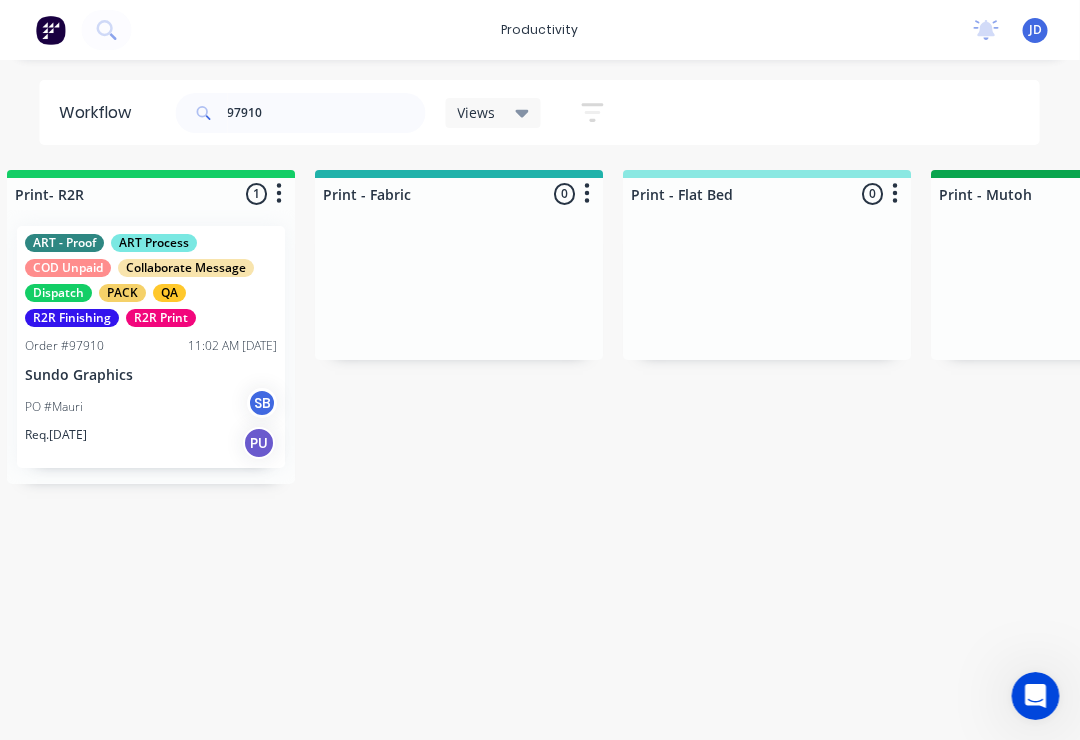scroll, scrollTop: 0, scrollLeft: 2370, axis: horizontal 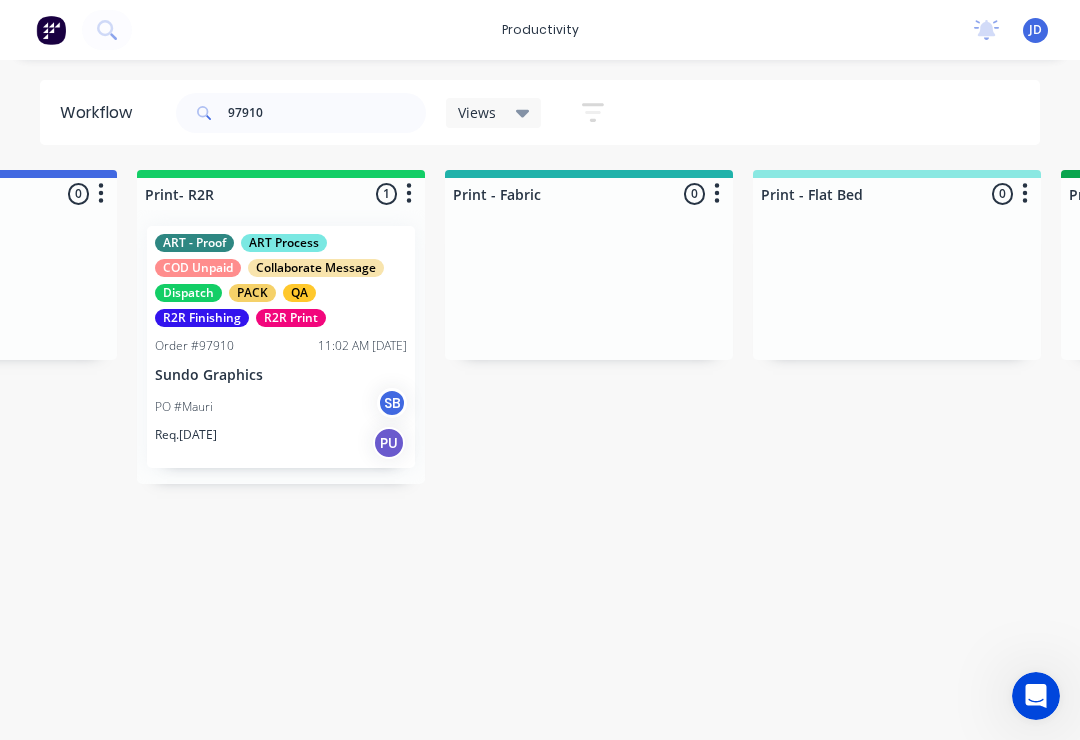 click on "PO #Mauri SB" at bounding box center [281, 407] 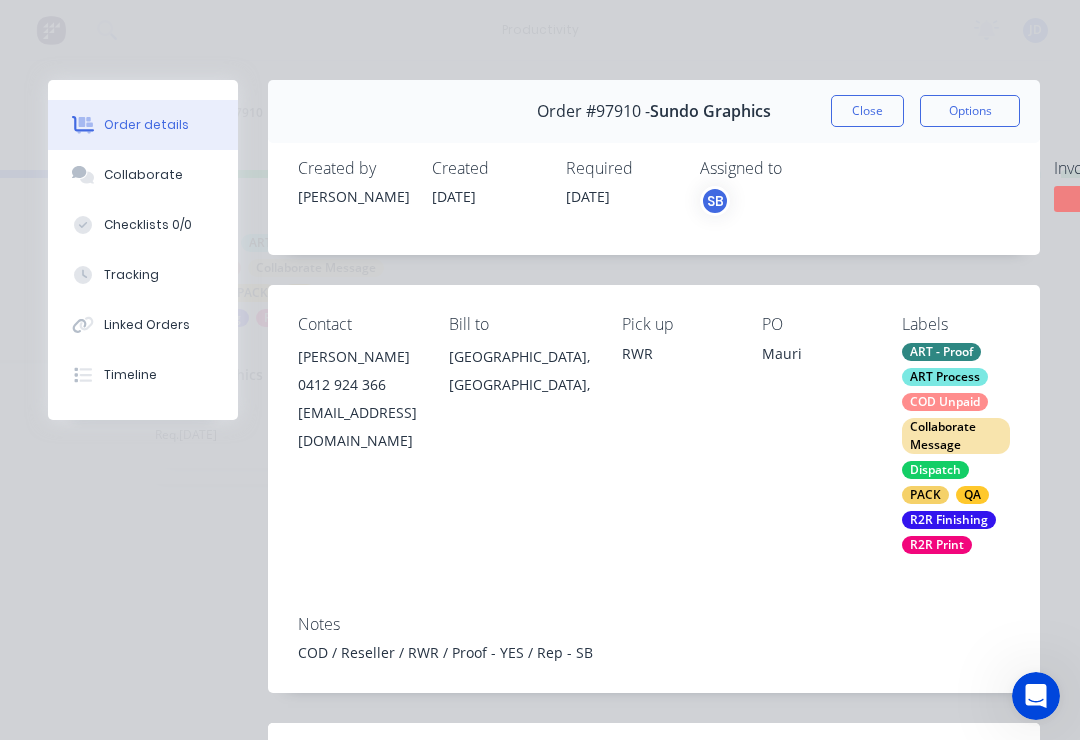 click on "Collaborate" at bounding box center [143, 175] 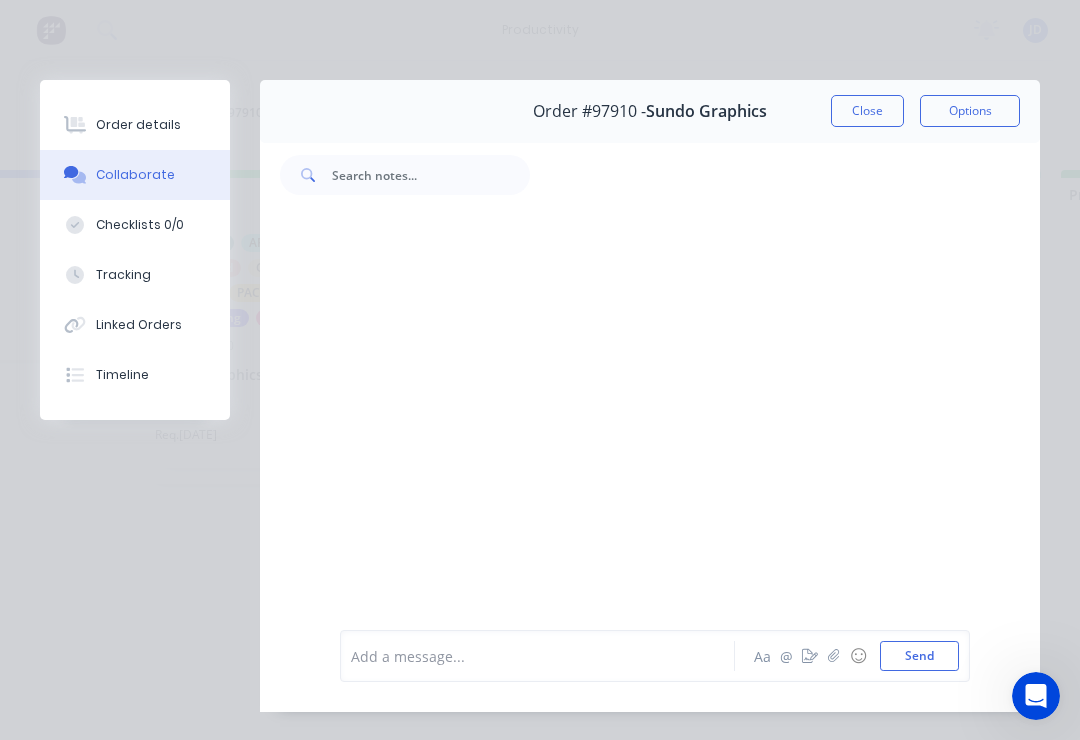 scroll, scrollTop: 168, scrollLeft: 0, axis: vertical 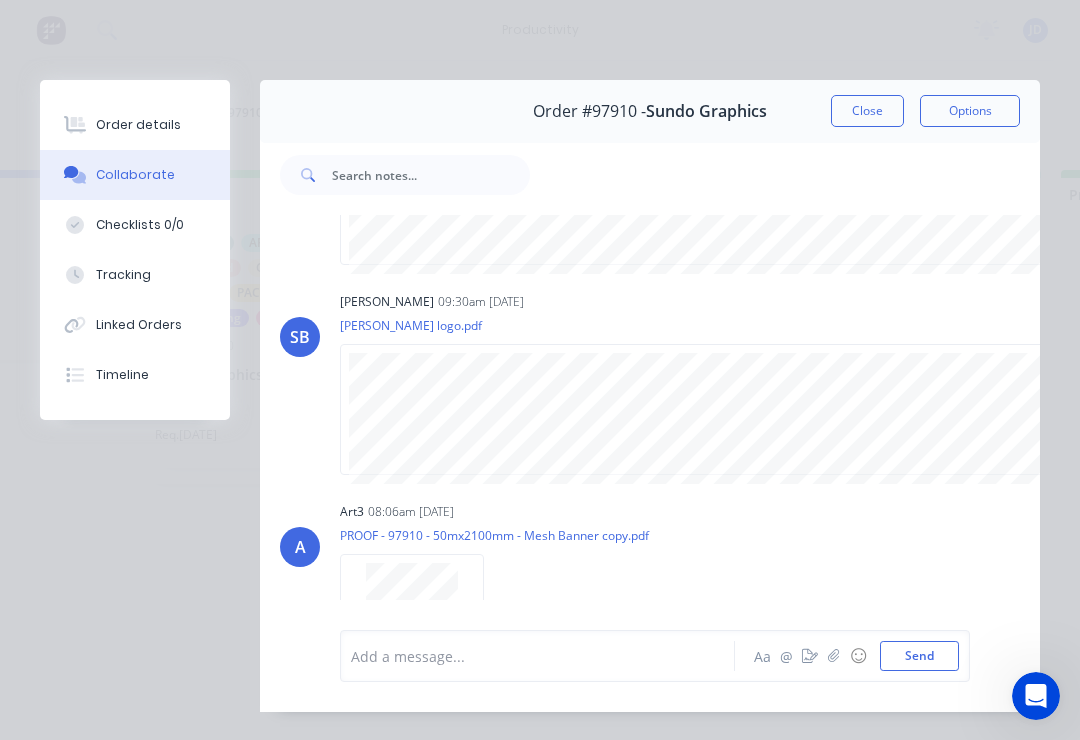 click on "Send" at bounding box center (919, 656) 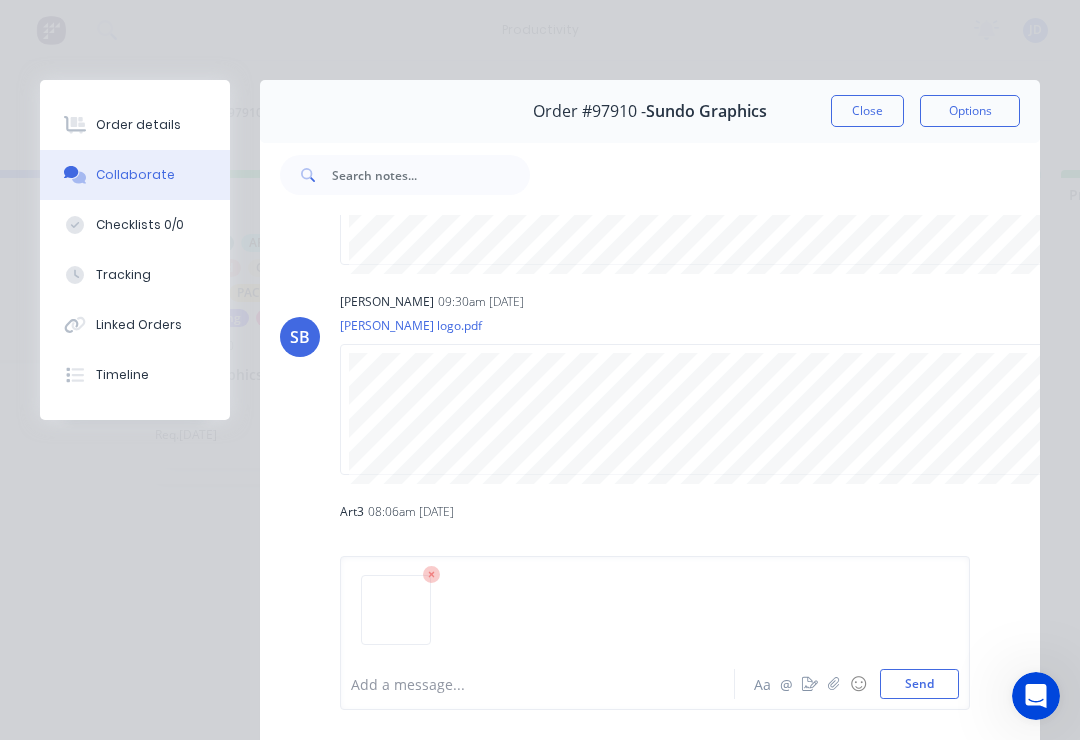 click on "Send" at bounding box center [919, 684] 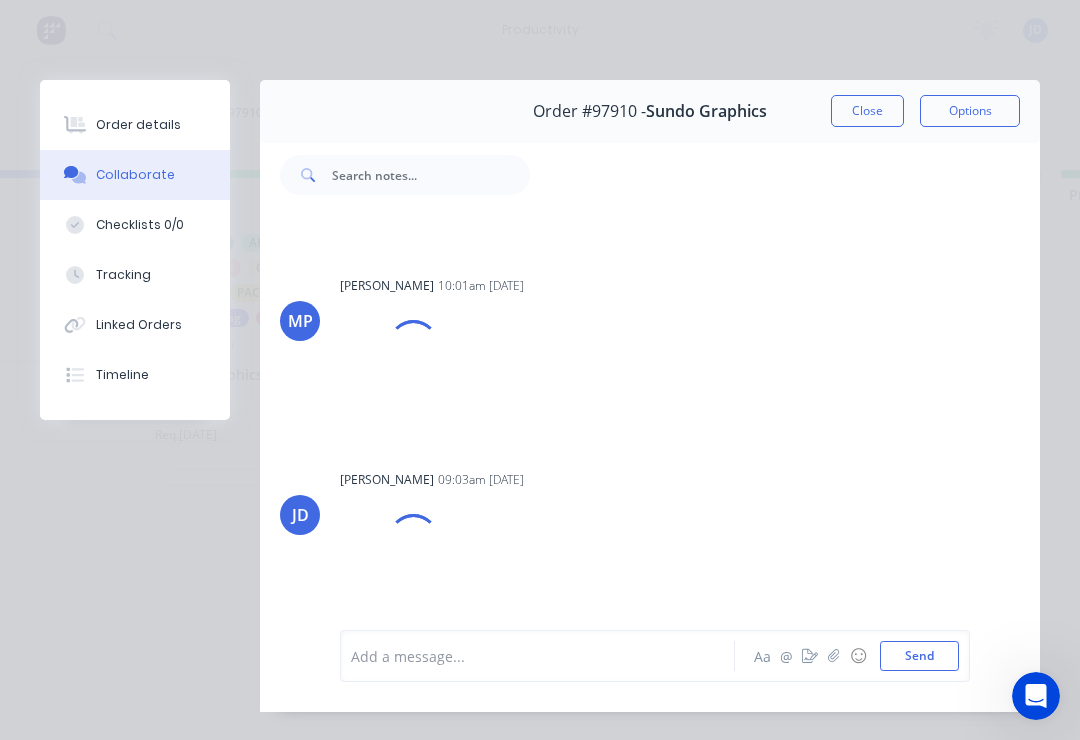 scroll, scrollTop: 362, scrollLeft: 0, axis: vertical 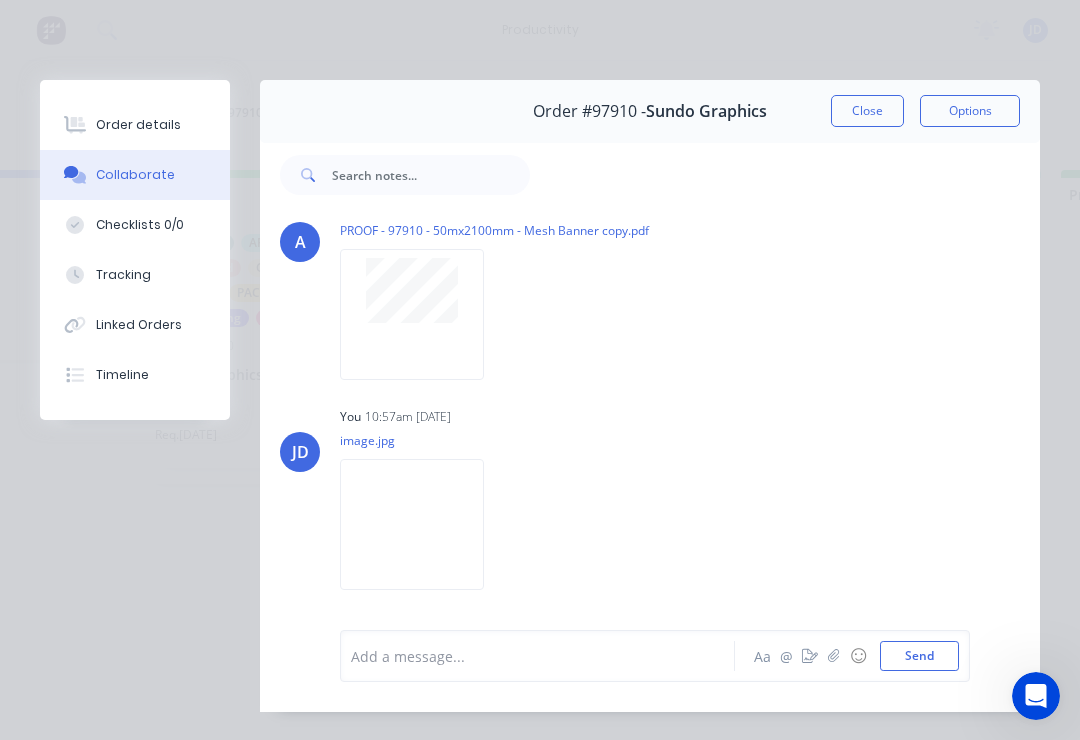 click on "Close" at bounding box center (867, 111) 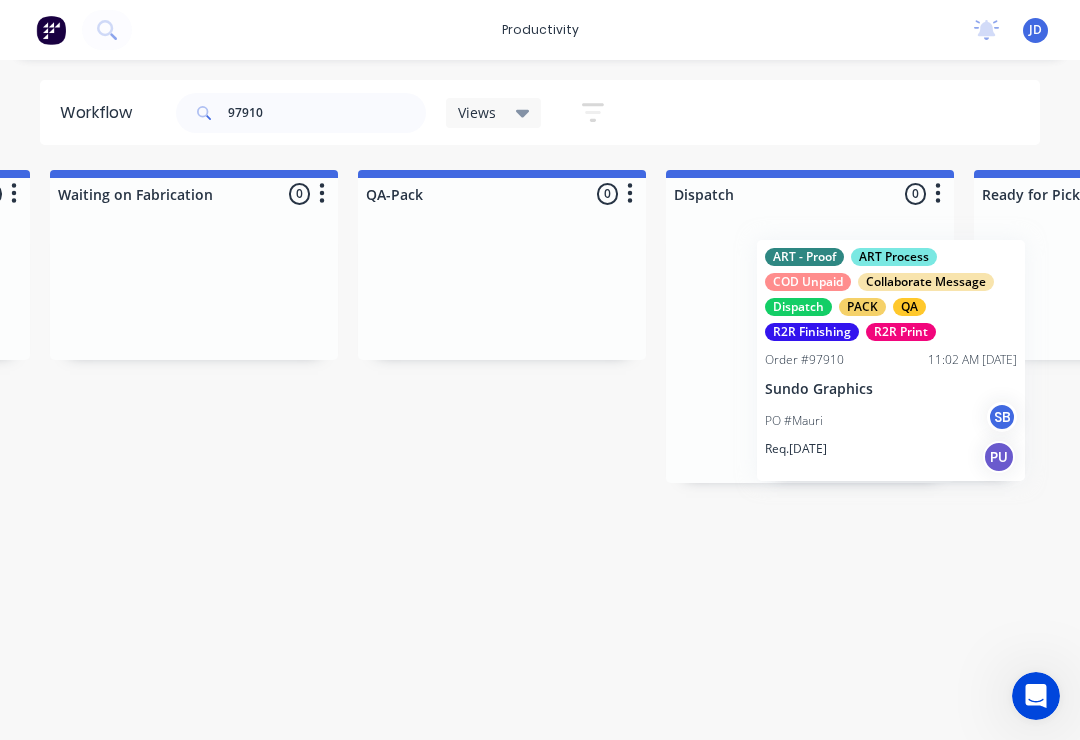 scroll, scrollTop: 0, scrollLeft: 4924, axis: horizontal 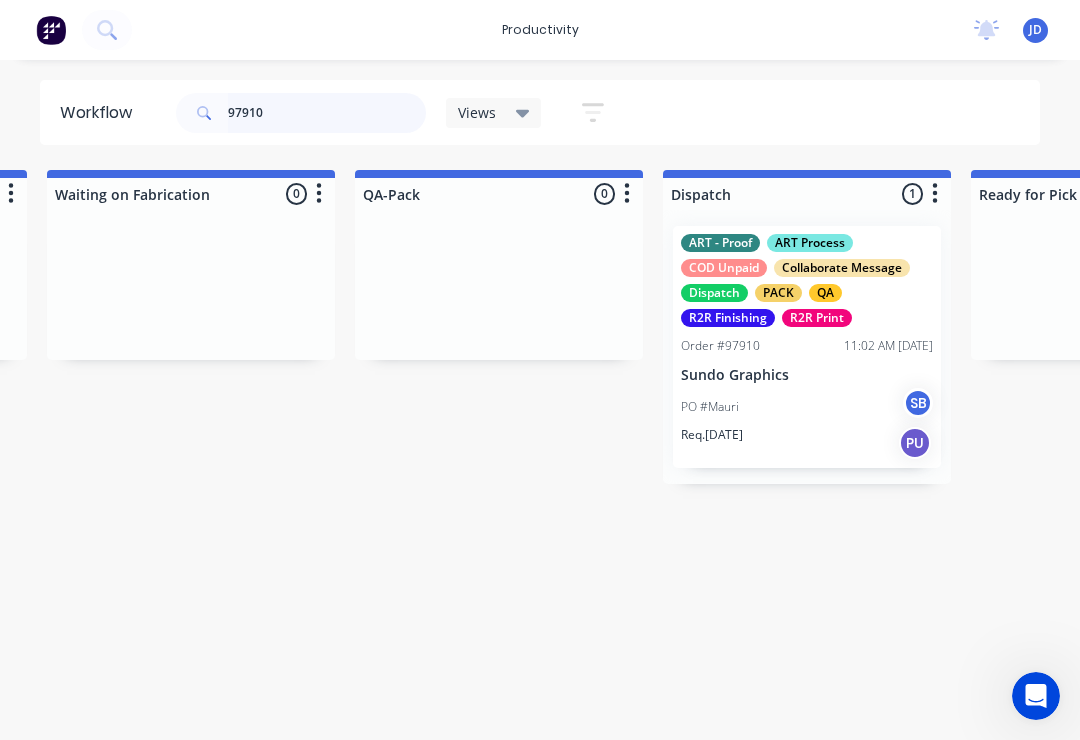 click on "97910" at bounding box center (327, 113) 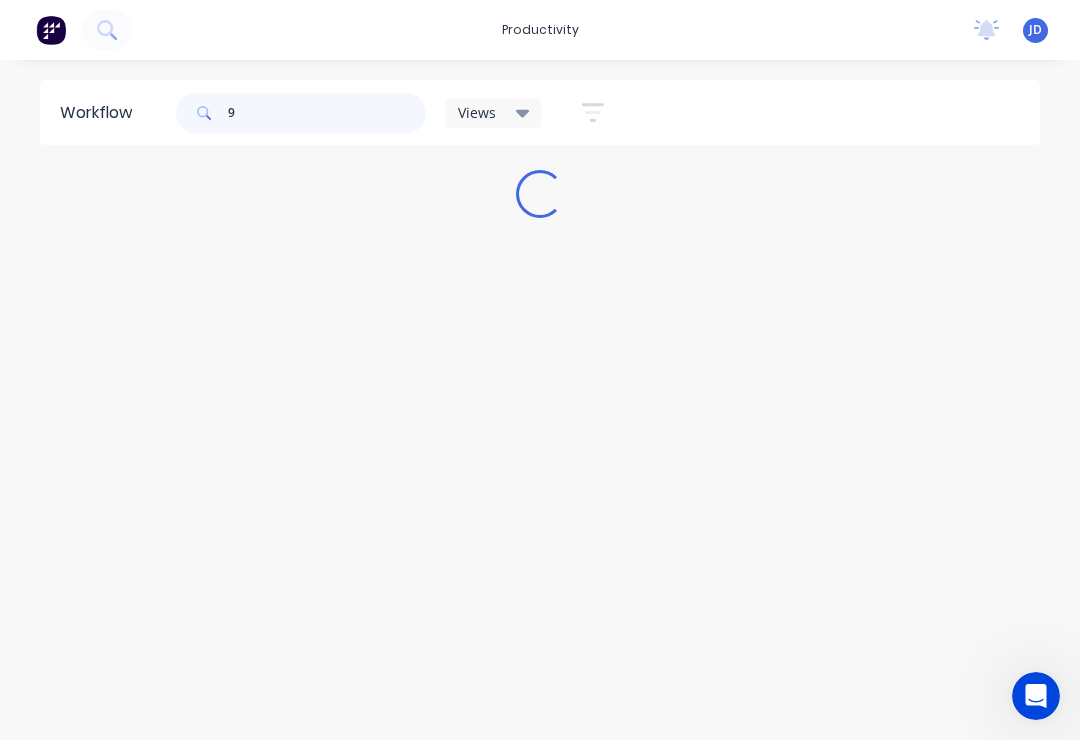 scroll, scrollTop: 0, scrollLeft: 0, axis: both 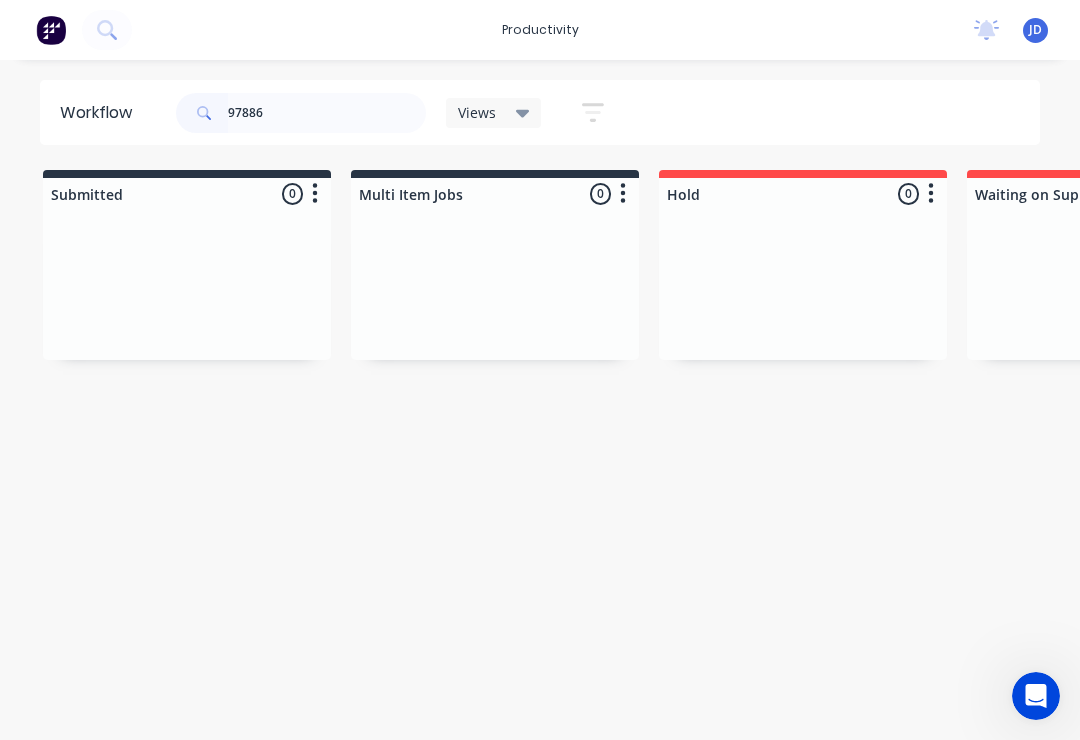 click on "Submitted 0 Sort By Created date Required date Order number Customer name Most recent Multi Item Jobs 0 Sort By Created date Required date Order number Customer name Most recent Hold 0 Sort By Created date Required date Order number Customer name Most recent Waiting on Supplier 0 Sort By Created date Required date Order number Customer name Most recent Waiting Artwork 0 Sort By Created date Required date Order number Customer name Most recent Art 0 Sort By Created date Required date Order number Customer name Most recent Waiting Approval 0 Sort By Created date Required date Order number Customer name Most recent Approved 0 Sort By Created date Required date Order number Customer name Most recent Print- R2R 0 Sort By Created date Required date Order number Customer name Most recent Print - Fabric 0 Sort By Created date Required date Order number Customer name Most recent Print - Flat Bed 0 Sort By Created date Required date Order number Customer name Most recent Print - Mutoh 0 Sort By Created date Most recent" at bounding box center (3827, 302) 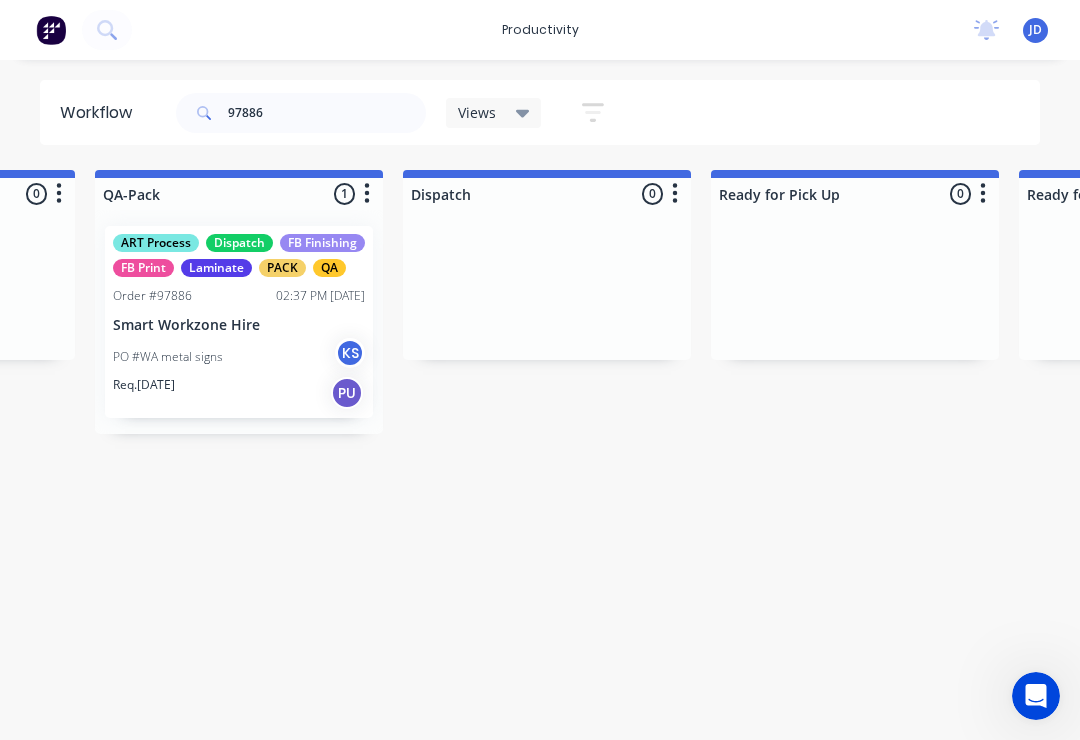 scroll, scrollTop: 0, scrollLeft: 5191, axis: horizontal 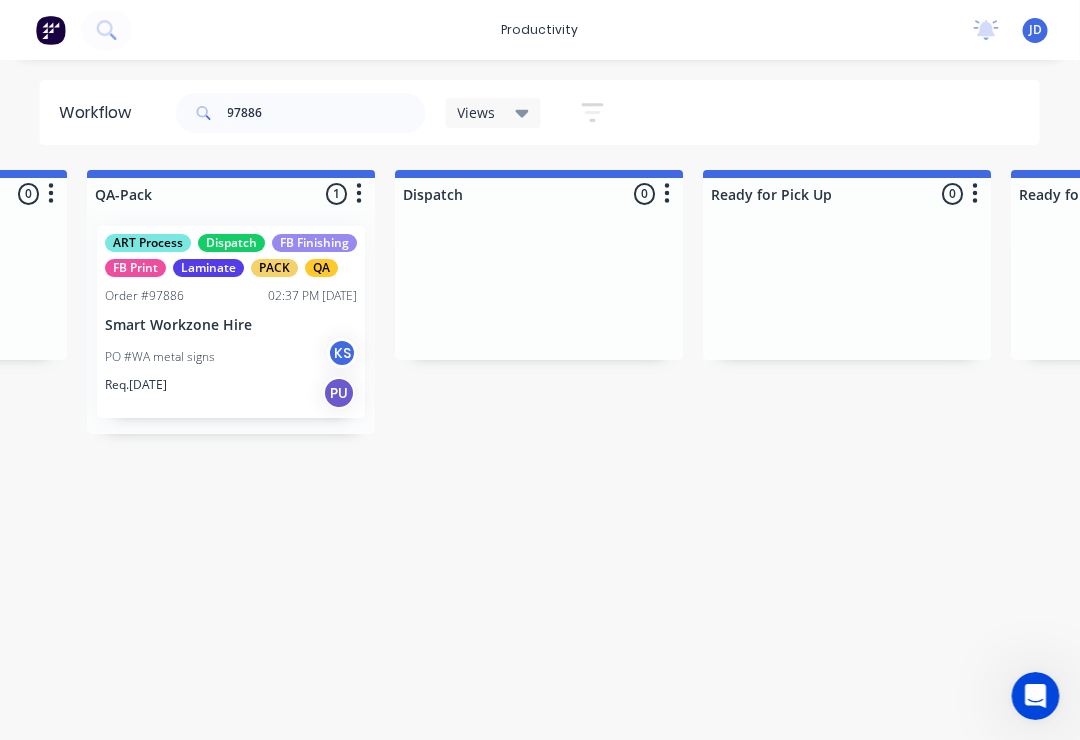 click on "productivity productivity Workflow Planner Delivery Scheduling Timesheets No new notifications Mark all as read You have no notifications JD All Flags & Signs Pty Ltd [PERSON_NAME] Productivity Profile Sign out Workflow 97886 Views Save new view None   (Default) edit ART DEPT   edit Banner Finishing   edit Cutting   edit Dispatch   edit Fabric Finishing   edit Flatbed- Print   edit Mutoh/Finishing   edit QA   edit Roll 2 Roll   edit Sports   edit URGENT   edit   Show/Hide statuses Show line item cards Show line item cards Hide line item cards Sort by Required date Created date Required date Order number Customer name Most recent Filter by assignee Filter by labels Submitted 0 Sort By Created date Required date Order number Customer name Most recent Multi Item Jobs 0 Sort By Created date Required date Order number Customer name Most recent Hold 0 Sort By Created date Required date Order number Customer name Most recent Waiting on Supplier 0 Sort By Created date Required date Order number Customer name 0 Art" at bounding box center (-4651, 310) 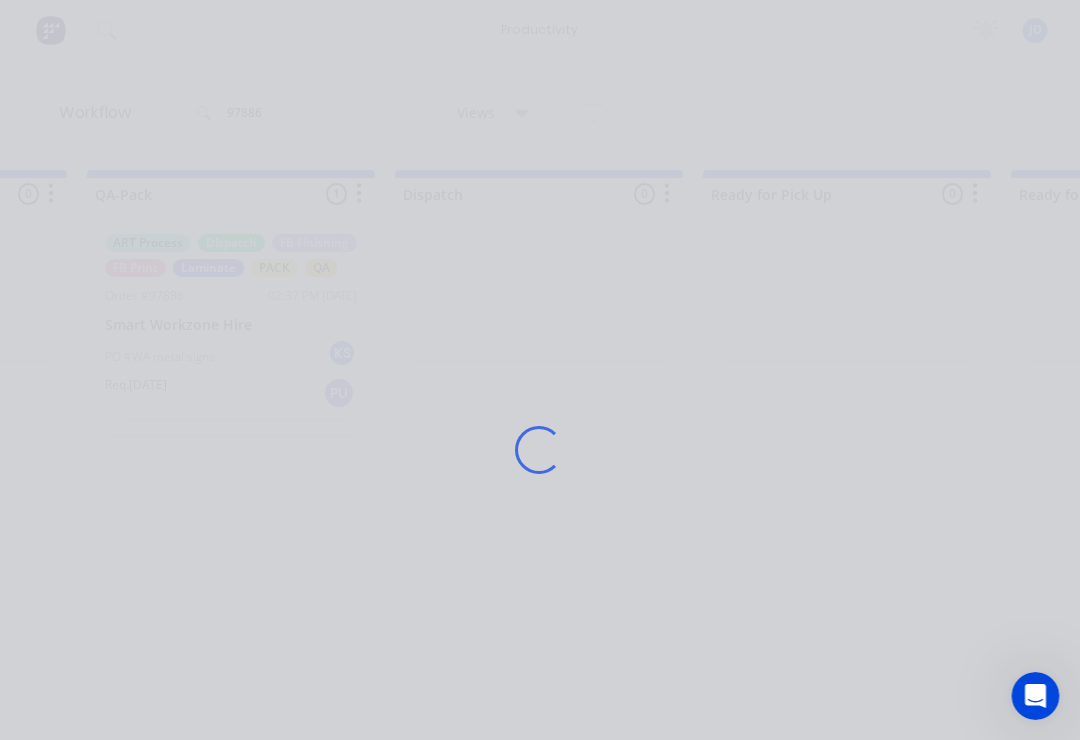 scroll, scrollTop: 0, scrollLeft: 5192, axis: horizontal 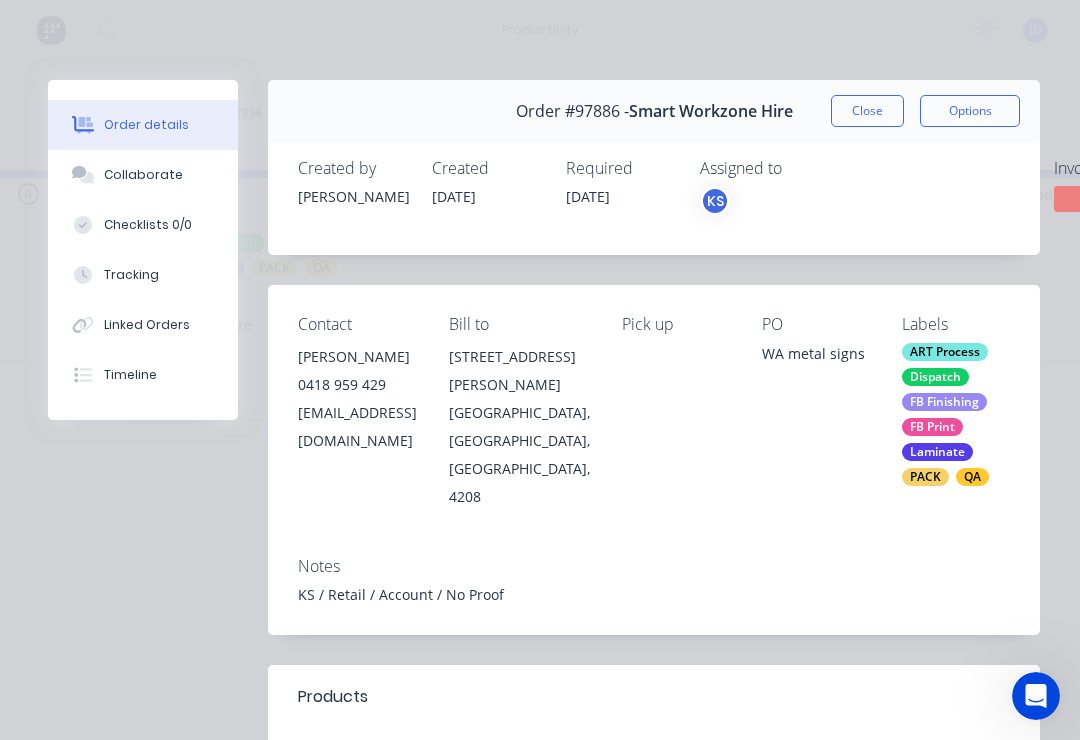click on "Collaborate" at bounding box center [143, 175] 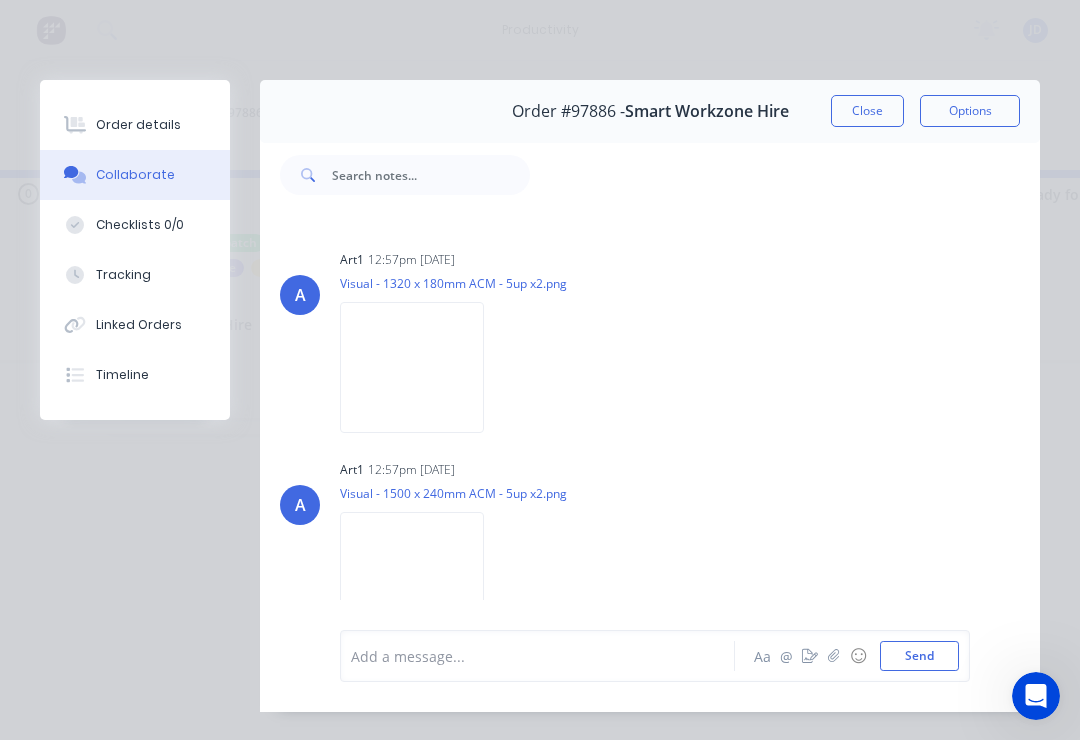 click at bounding box center [834, 656] 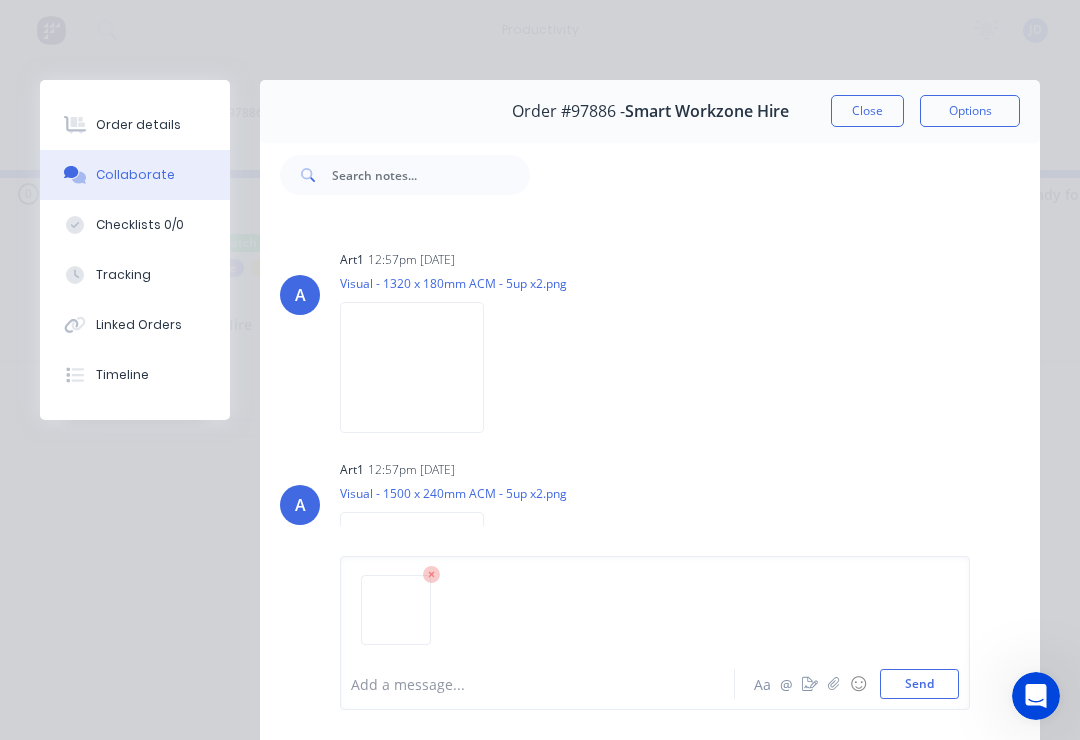 click on "Send" at bounding box center [919, 684] 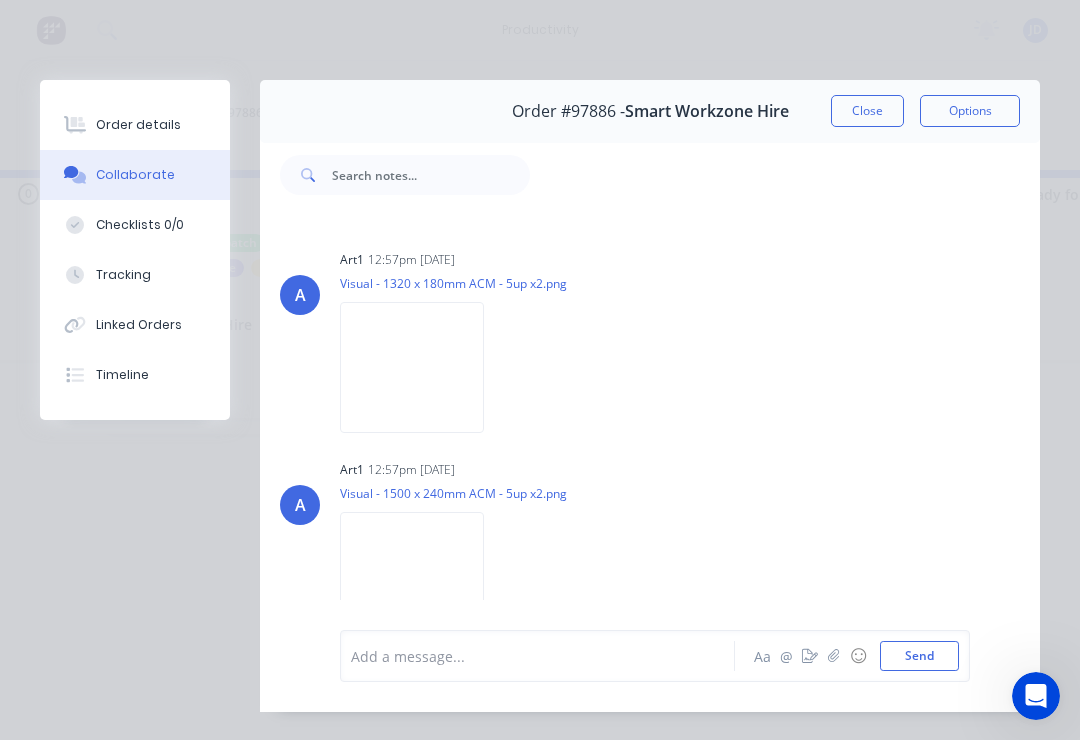 scroll, scrollTop: 168, scrollLeft: 0, axis: vertical 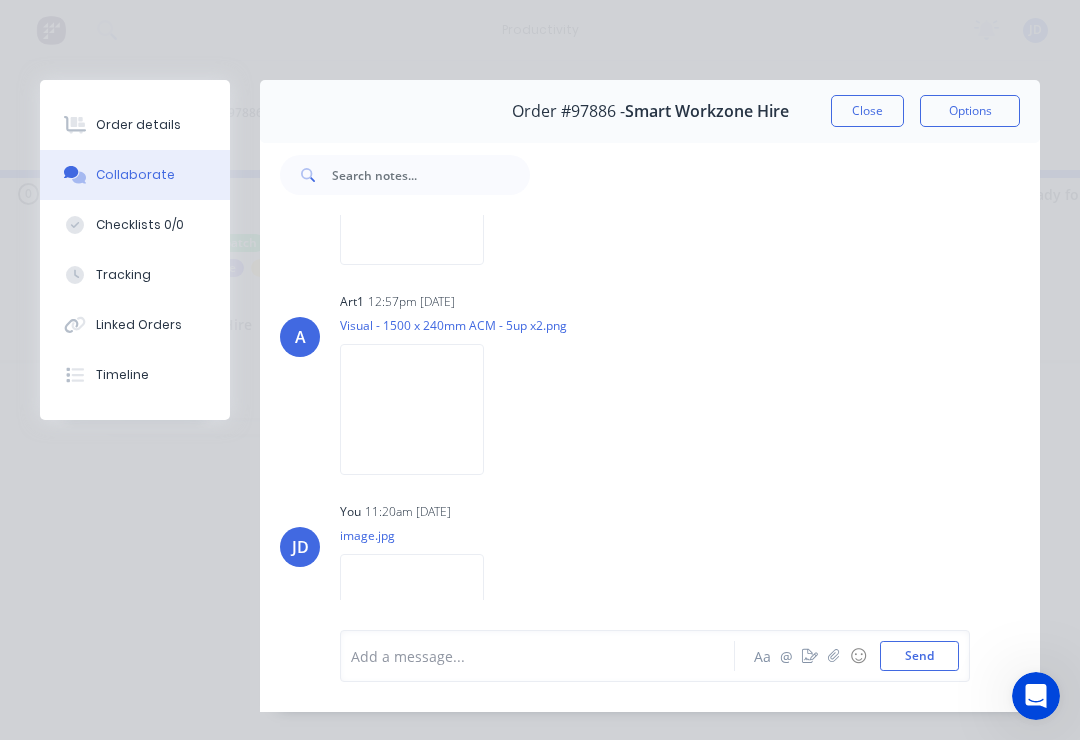 click on "Close" at bounding box center [867, 111] 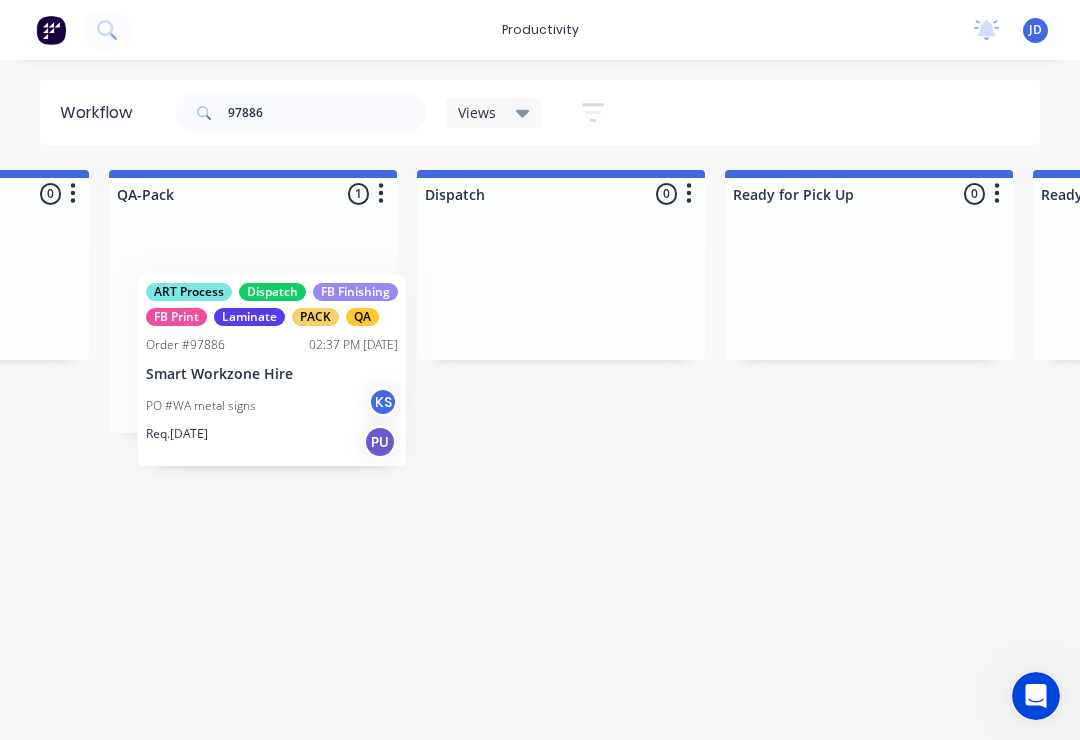scroll, scrollTop: 0, scrollLeft: 5169, axis: horizontal 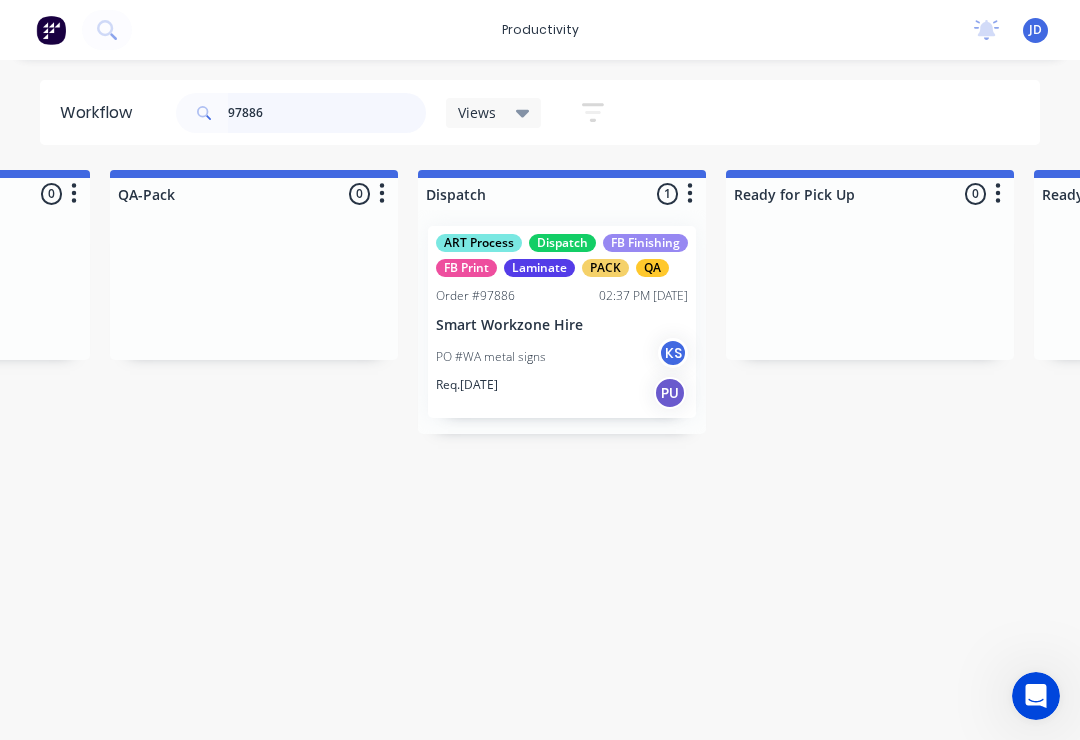 click on "97886" at bounding box center (327, 113) 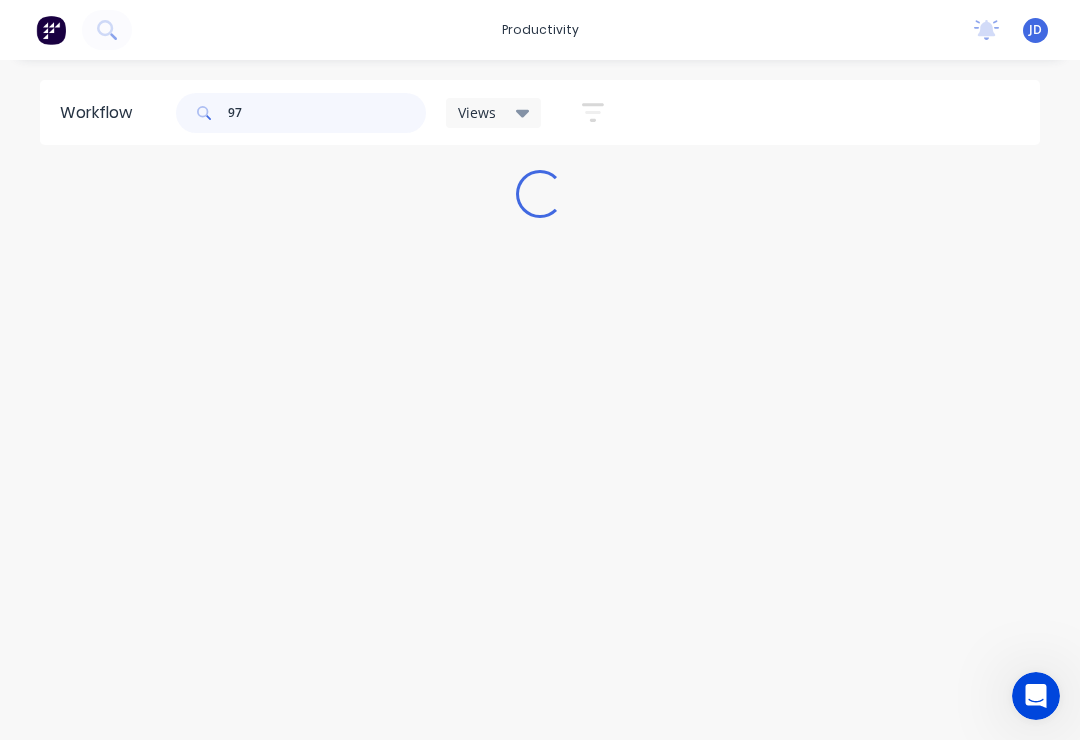 scroll, scrollTop: 0, scrollLeft: 0, axis: both 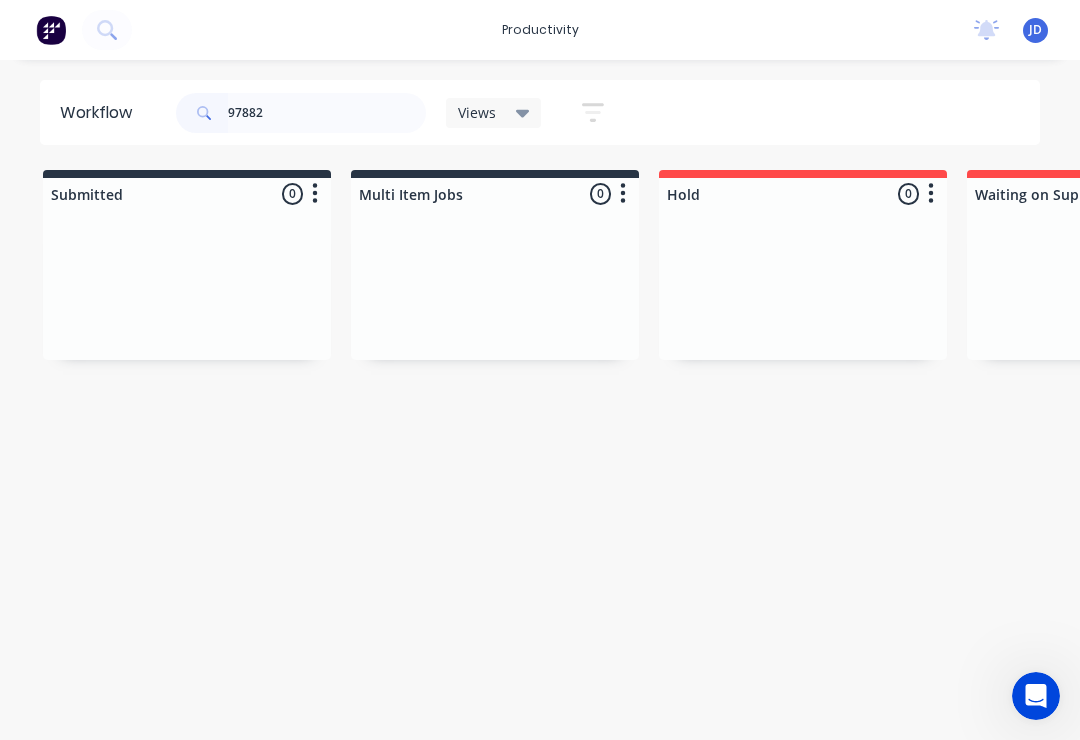 click on "Submitted 0 Sort By Created date Required date Order number Customer name Most recent Multi Item Jobs 0 Sort By Created date Required date Order number Customer name Most recent Hold 0 Sort By Created date Required date Order number Customer name Most recent Waiting on Supplier 0 Sort By Created date Required date Order number Customer name Most recent Waiting Artwork 0 Sort By Created date Required date Order number Customer name Most recent Art 0 Sort By Created date Required date Order number Customer name Most recent Waiting Approval 0 Sort By Created date Required date Order number Customer name Most recent Approved 0 Sort By Created date Required date Order number Customer name Most recent Print- R2R 0 Sort By Created date Required date Order number Customer name Most recent Print - Fabric 0 Sort By Created date Required date Order number Customer name Most recent Print - Flat Bed 0 Sort By Created date Required date Order number Customer name Most recent Print - Mutoh 0 Sort By Created date Most recent" at bounding box center (3827, 327) 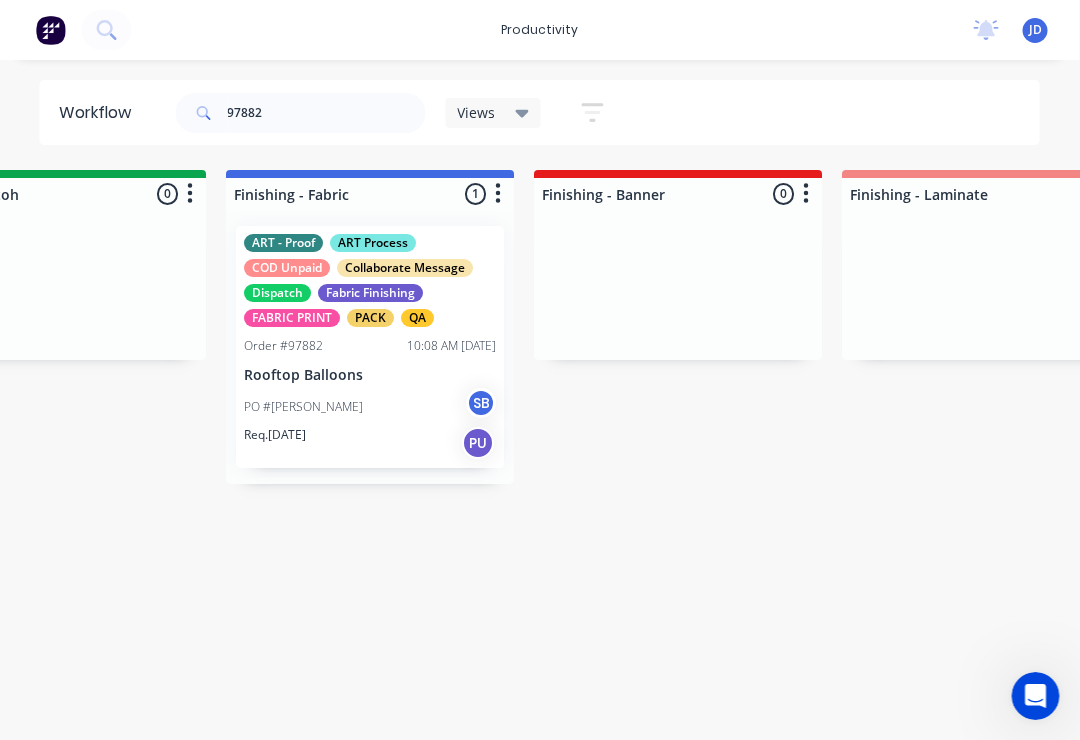 scroll, scrollTop: 0, scrollLeft: 3513, axis: horizontal 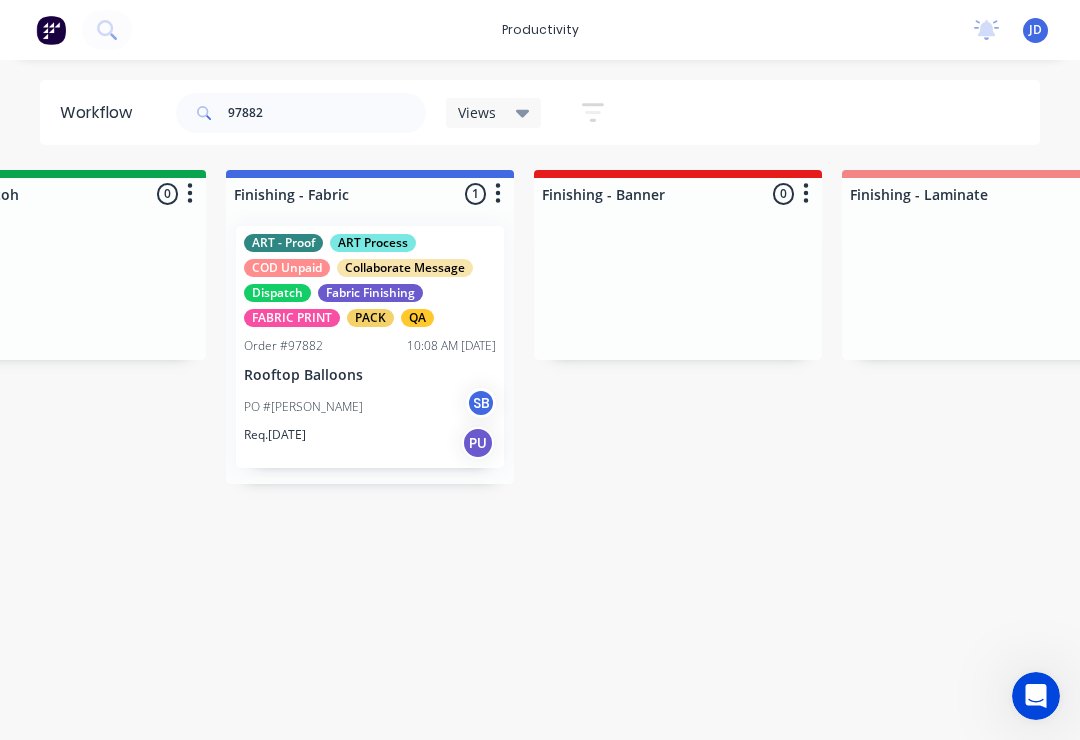 click on "Rooftop Balloons" at bounding box center (370, 375) 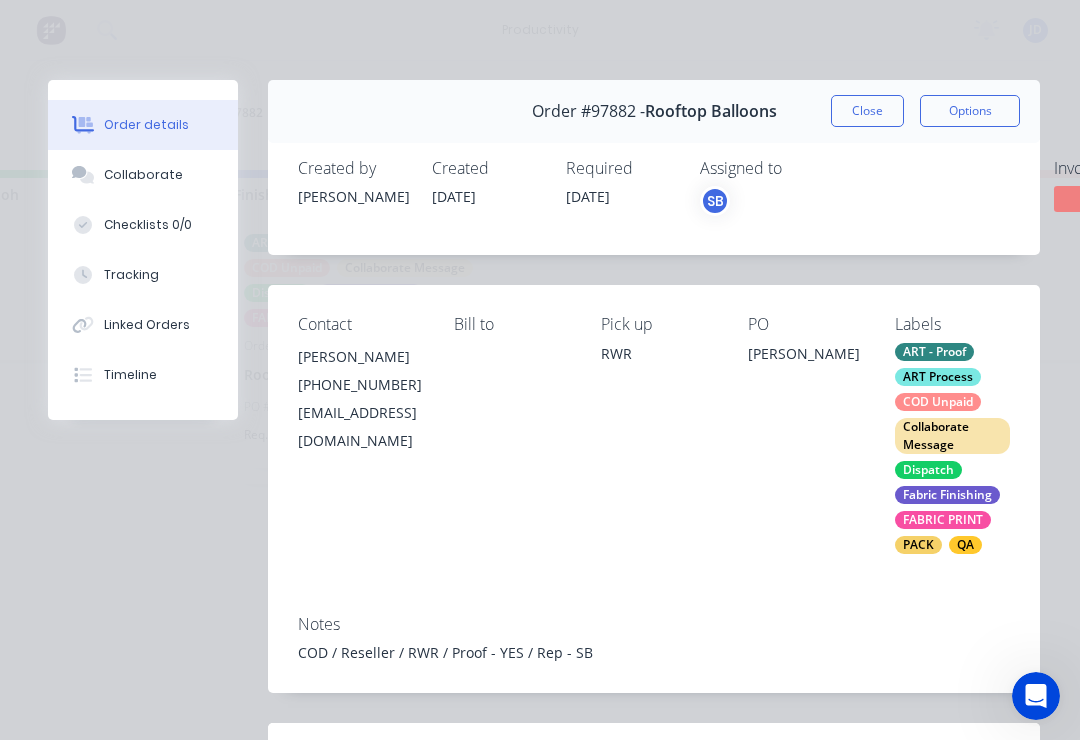 click on "Collaborate" at bounding box center (143, 175) 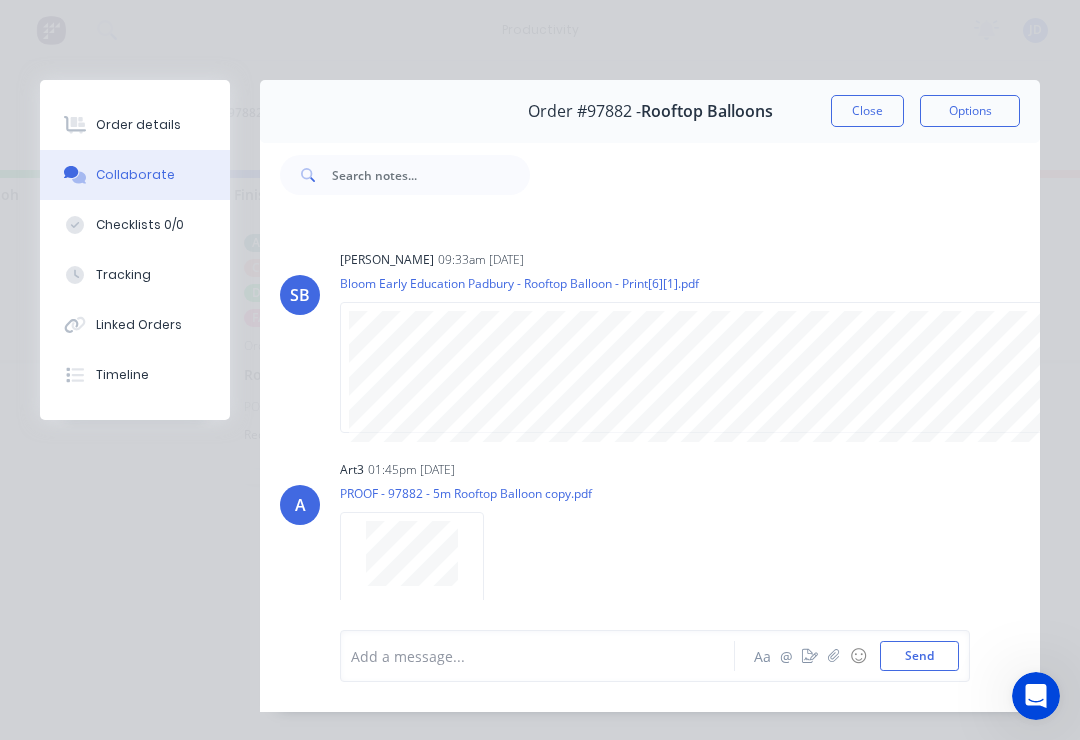 click 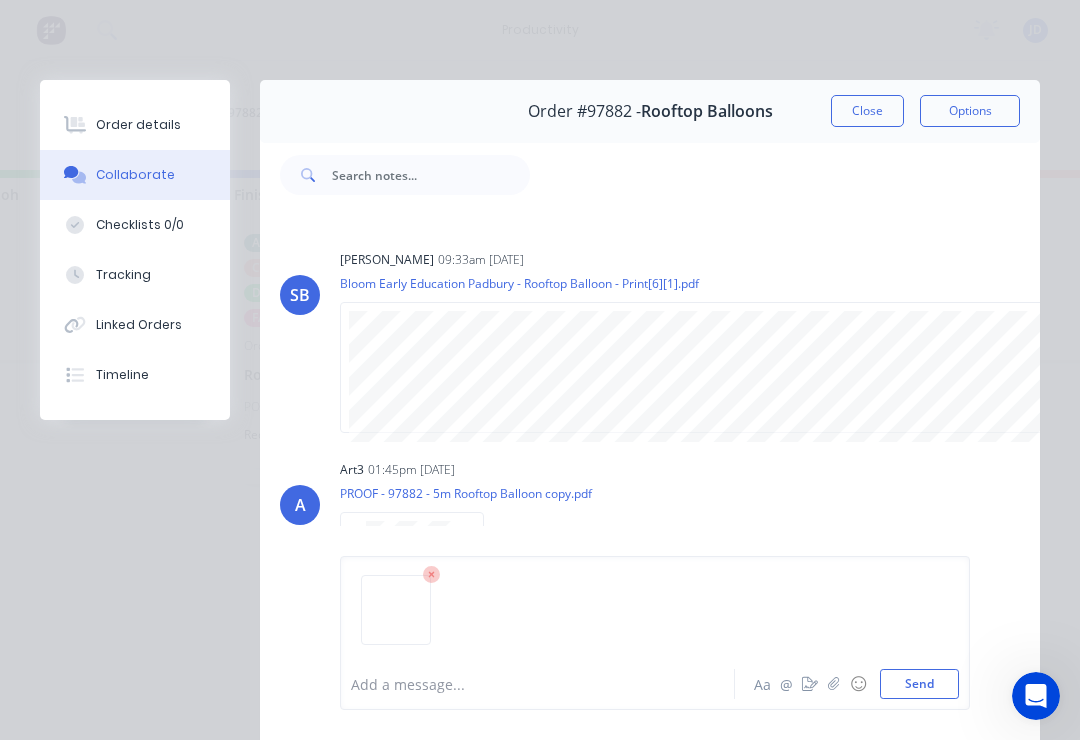 click on "Send" at bounding box center [919, 684] 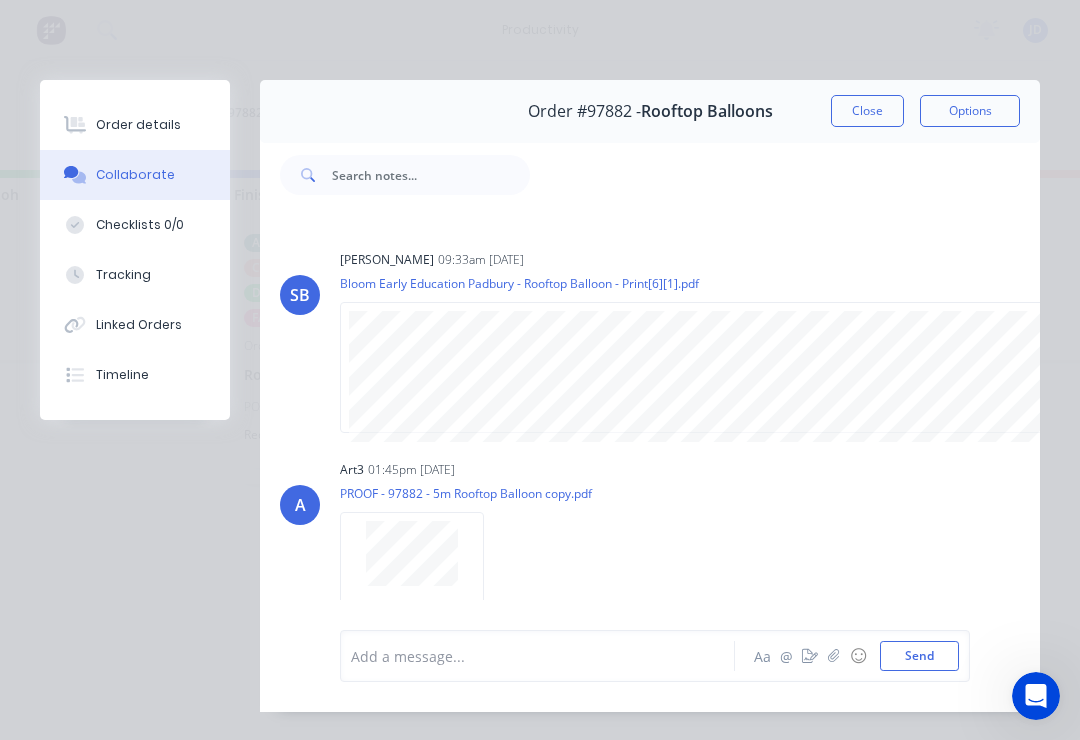 scroll, scrollTop: 168, scrollLeft: 0, axis: vertical 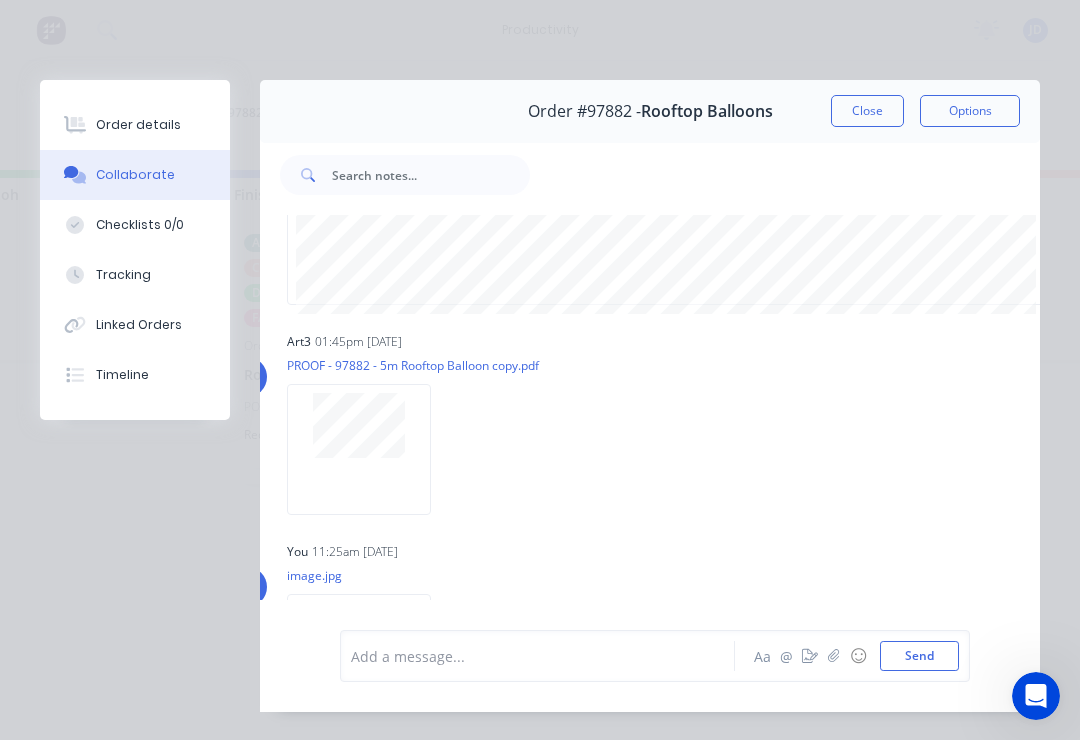 click on "Close" at bounding box center [867, 111] 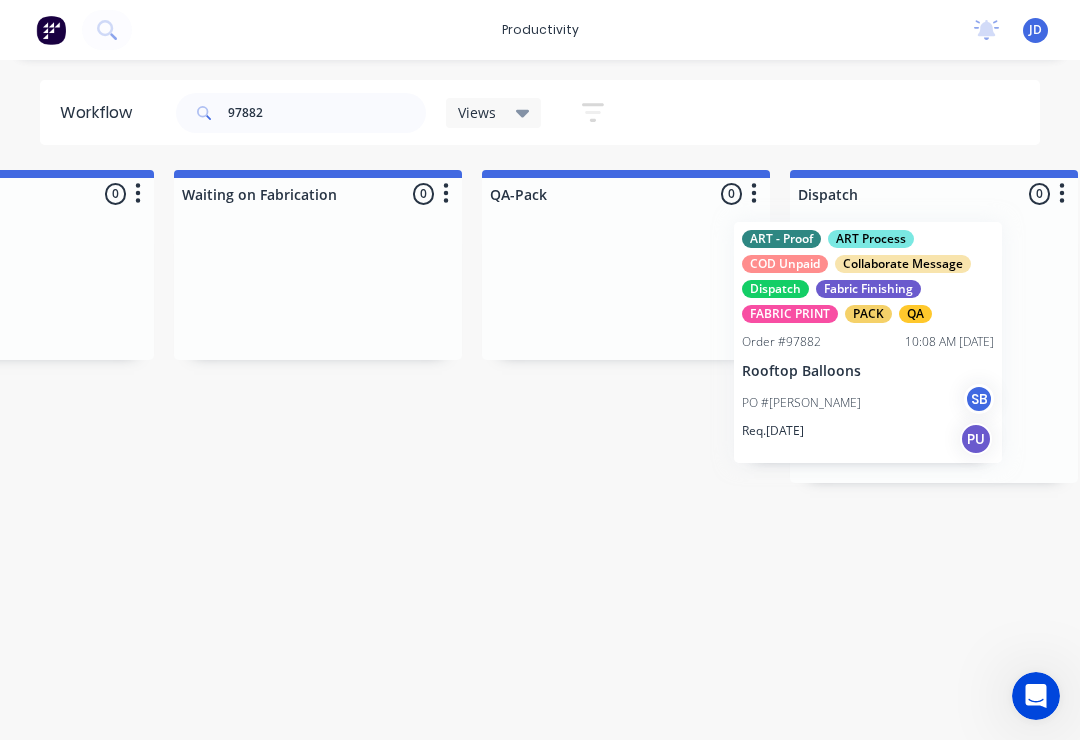 scroll, scrollTop: 0, scrollLeft: 4818, axis: horizontal 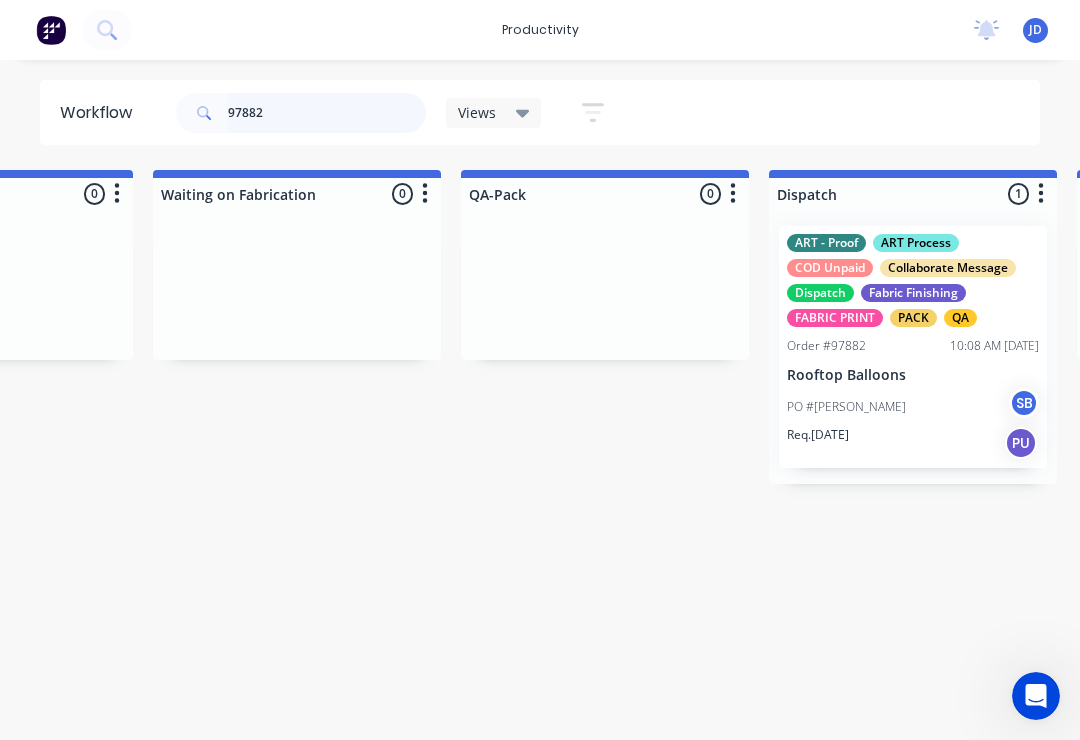 click on "97882" at bounding box center (327, 113) 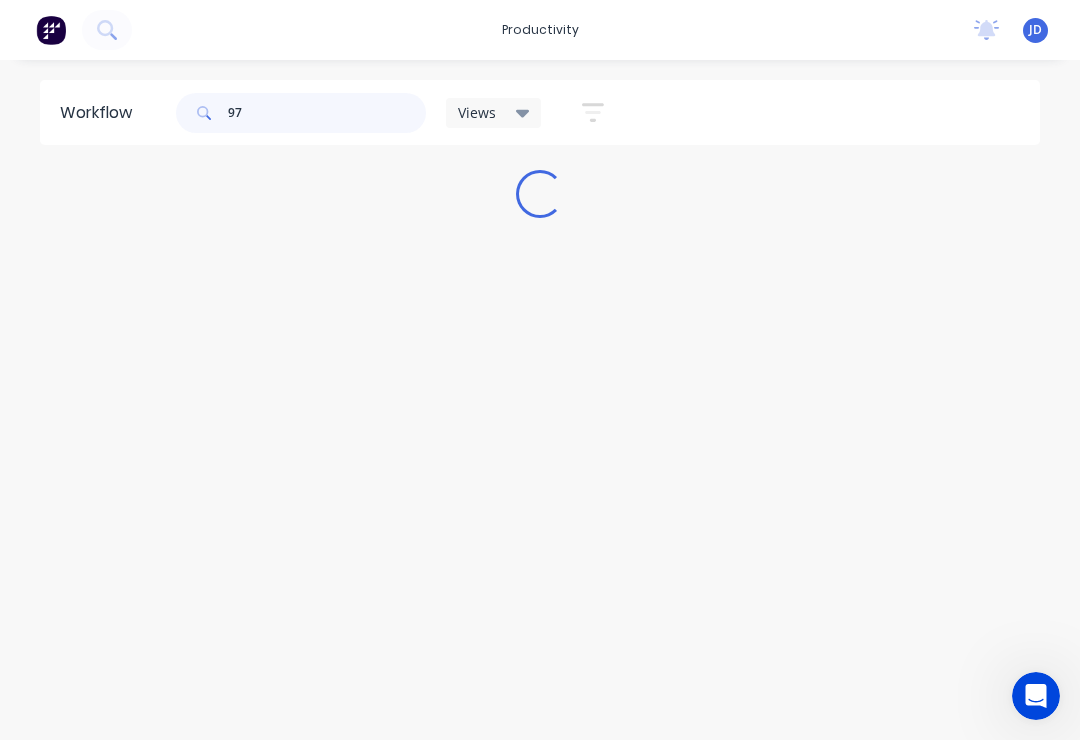 scroll, scrollTop: 0, scrollLeft: 0, axis: both 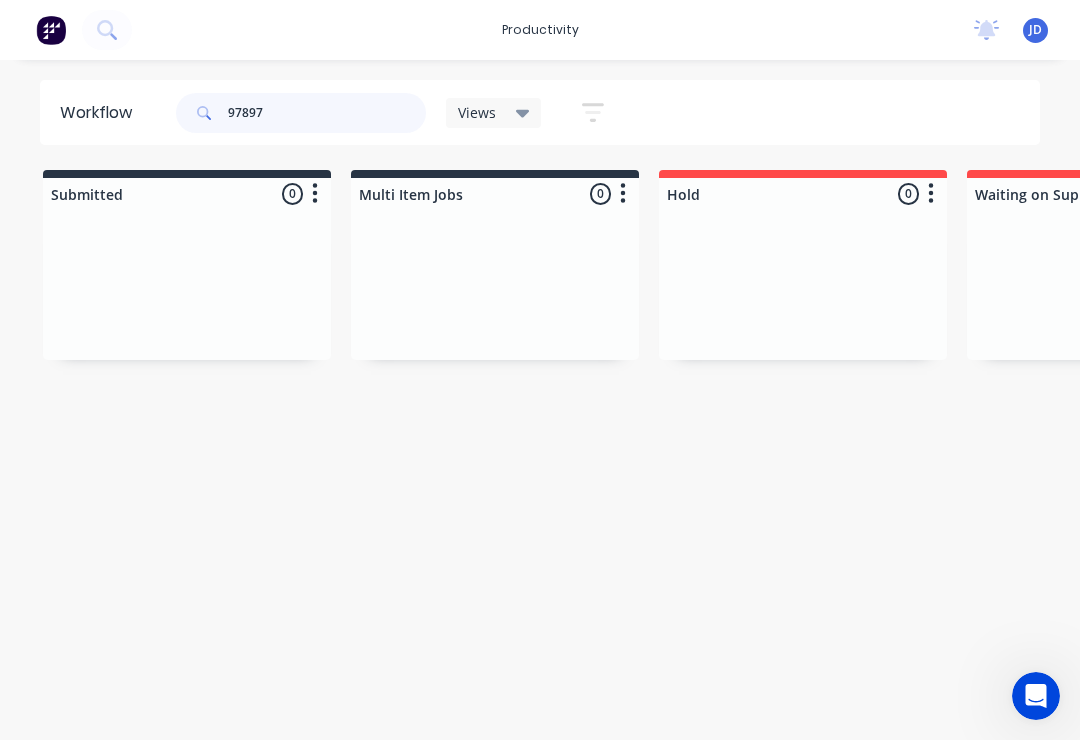 type on "97897" 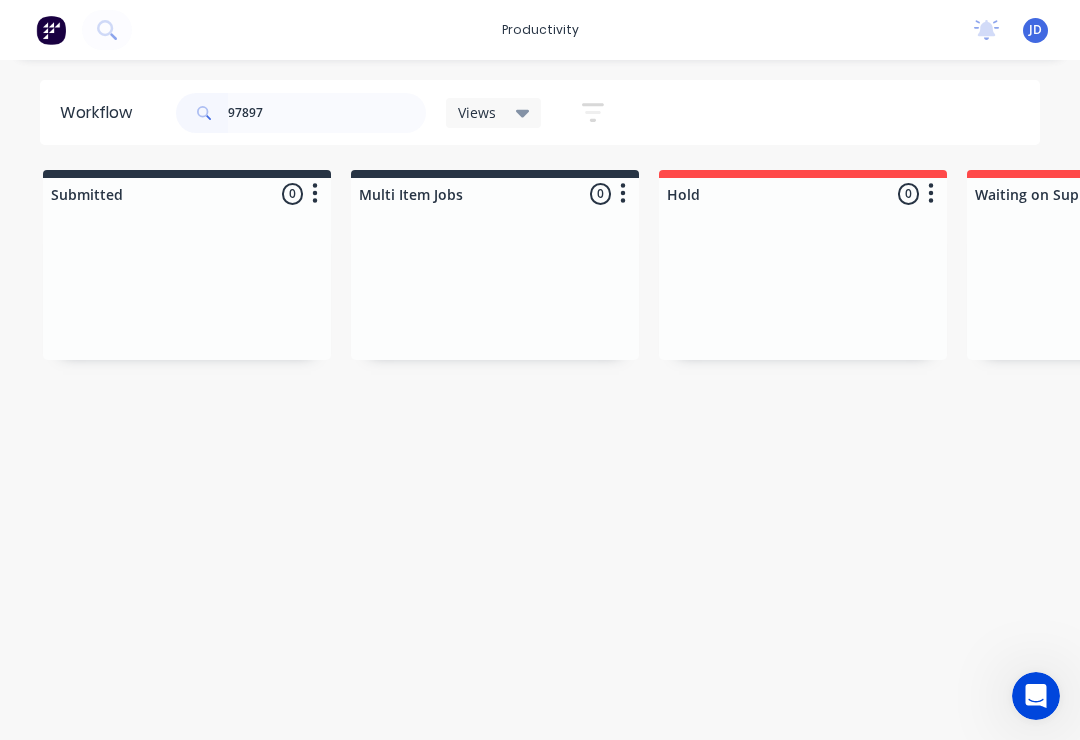 click on "Submitted 0 Sort By Created date Required date Order number Customer name Most recent Multi Item Jobs 0 Sort By Created date Required date Order number Customer name Most recent Hold 0 Sort By Created date Required date Order number Customer name Most recent Waiting on Supplier 0 Sort By Created date Required date Order number Customer name Most recent Waiting Artwork 0 Sort By Created date Required date Order number Customer name Most recent Art 0 Sort By Created date Required date Order number Customer name Most recent Waiting Approval 0 Sort By Created date Required date Order number Customer name Most recent Approved 0 Sort By Created date Required date Order number Customer name Most recent Print- R2R 0 Sort By Created date Required date Order number Customer name Most recent Print - Fabric 0 Sort By Created date Required date Order number Customer name Most recent Print - Flat Bed 0 Sort By Created date Required date Order number Customer name Most recent Print - Mutoh 0 Sort By Created date Most recent" at bounding box center [3827, 314] 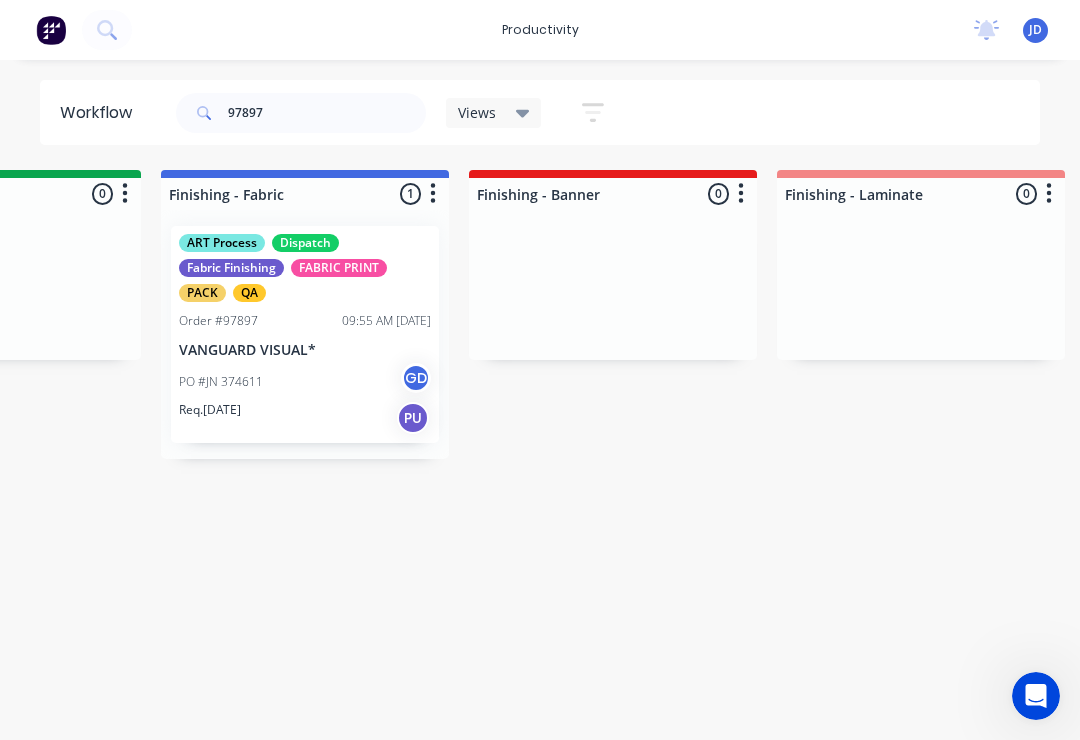 scroll, scrollTop: 0, scrollLeft: 3580, axis: horizontal 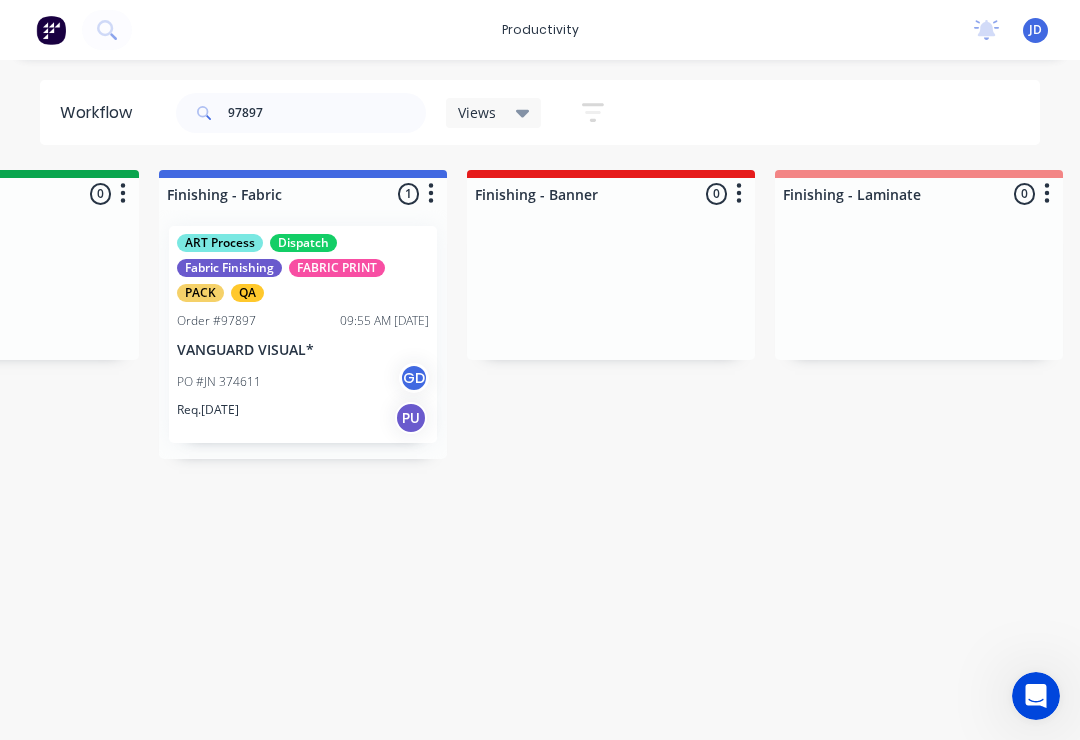 click on "VANGUARD VISUAL*" at bounding box center [303, 350] 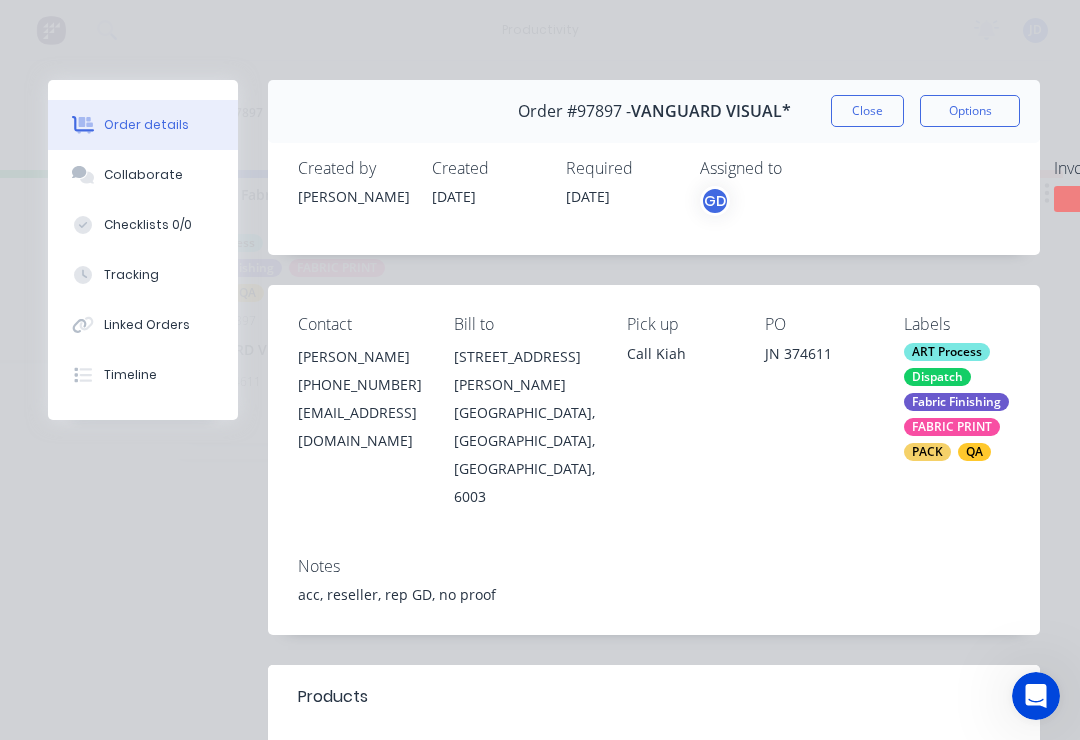click on "Collaborate" at bounding box center (143, 175) 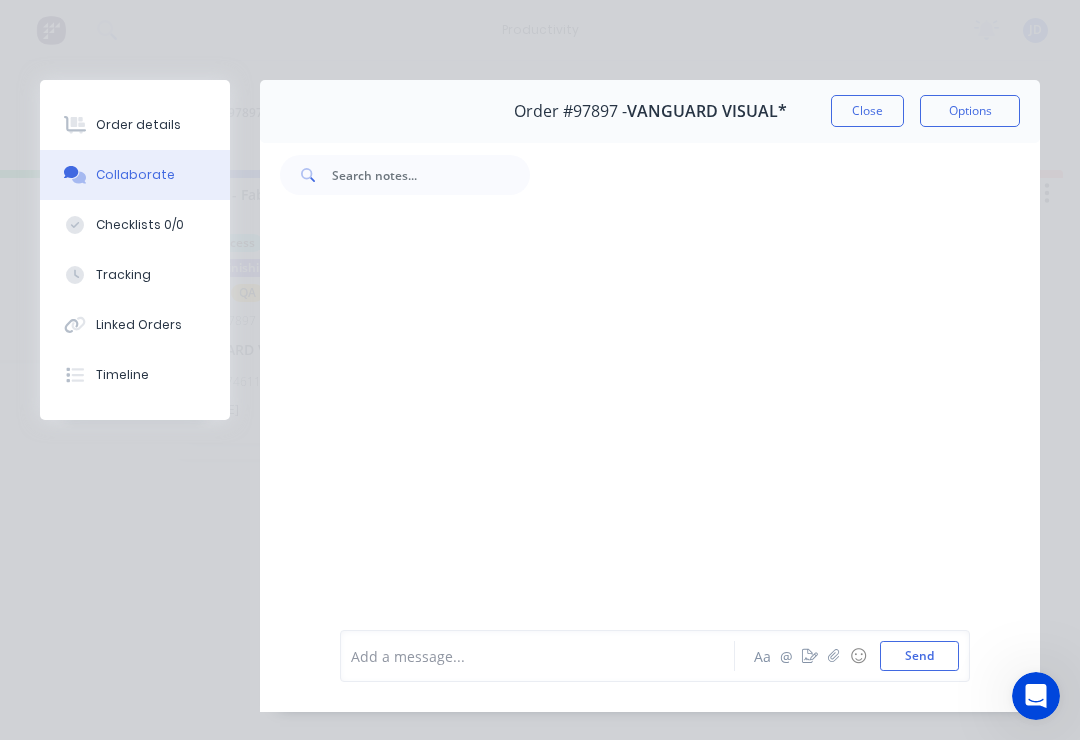 click at bounding box center [834, 656] 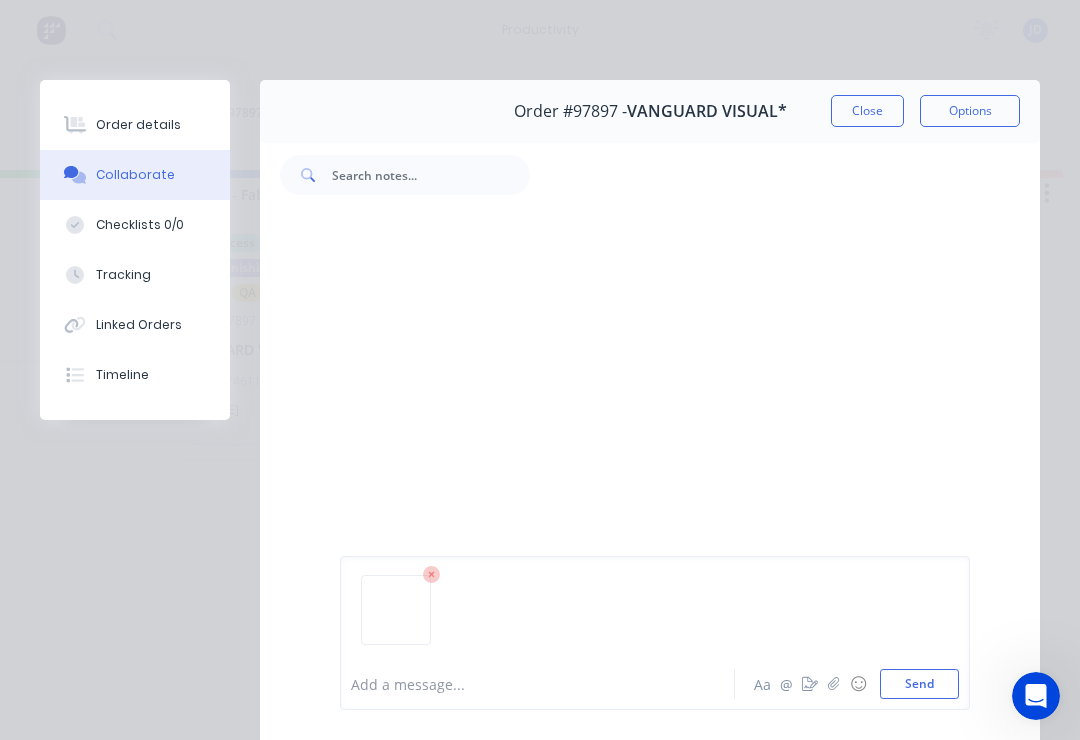 click on "Send" at bounding box center (919, 684) 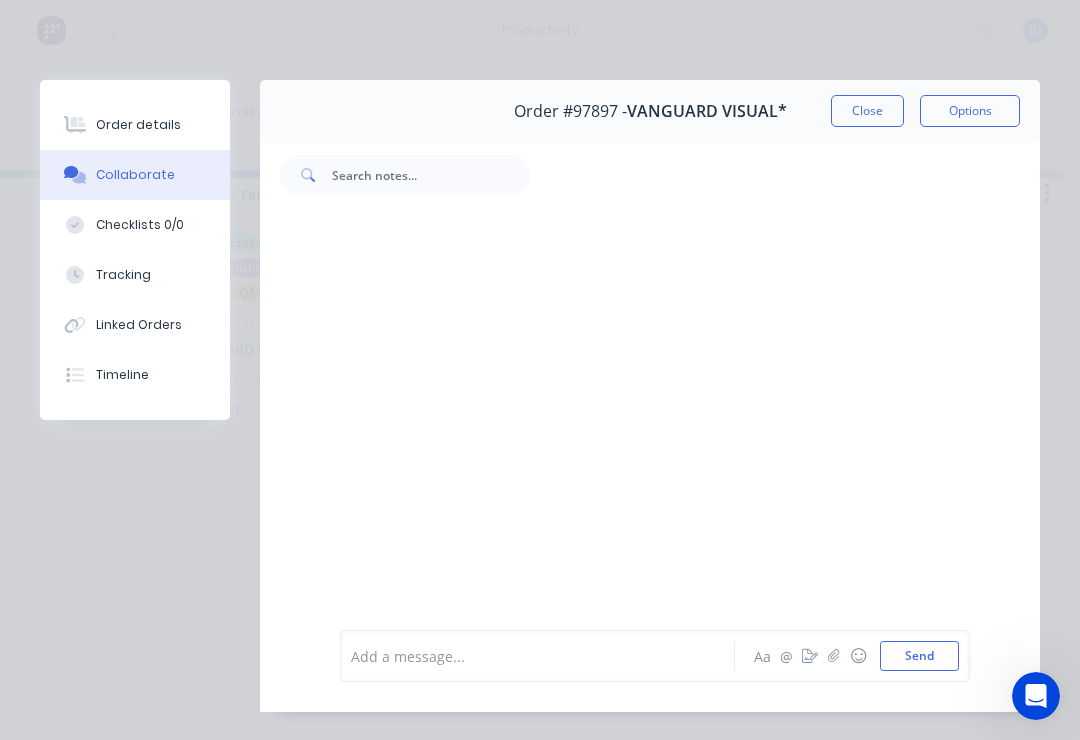 scroll, scrollTop: 0, scrollLeft: 0, axis: both 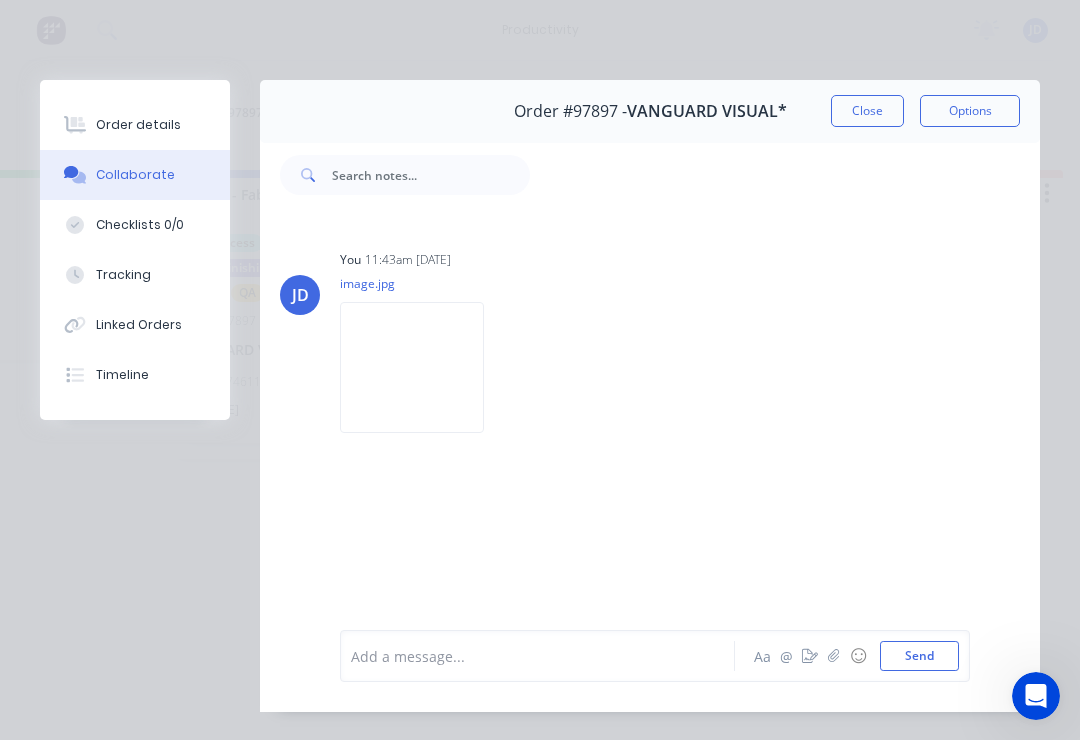 click on "Close" at bounding box center [867, 111] 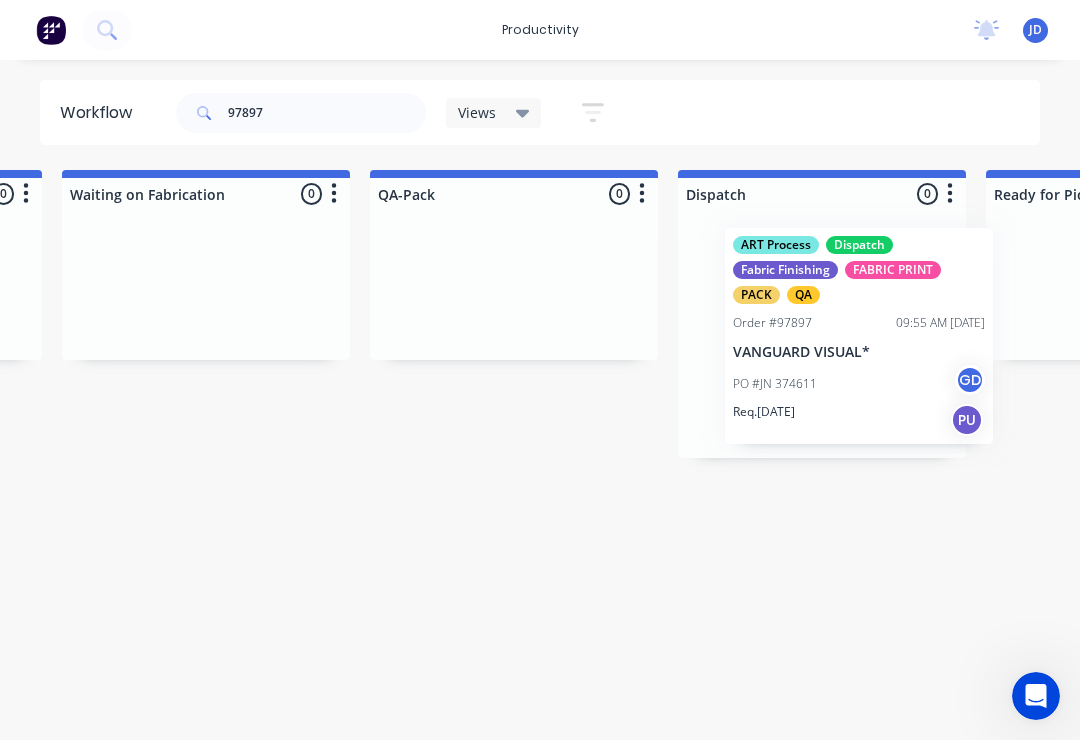 scroll, scrollTop: 0, scrollLeft: 4927, axis: horizontal 